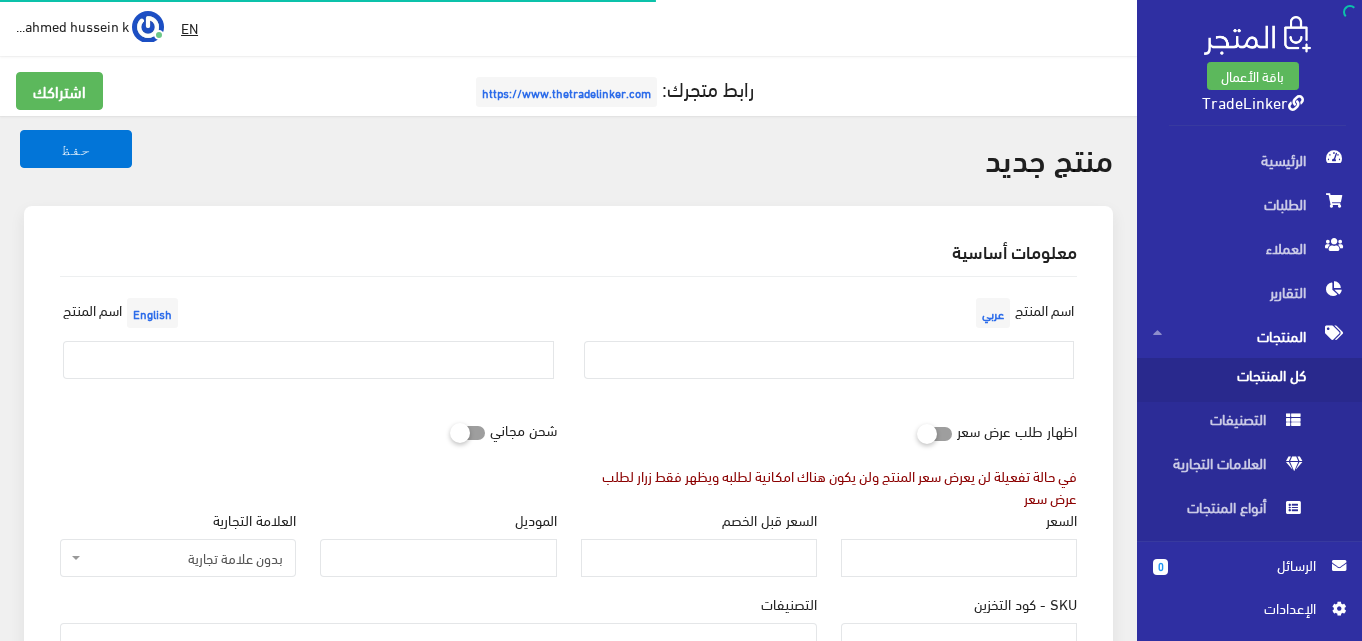 scroll, scrollTop: 0, scrollLeft: 0, axis: both 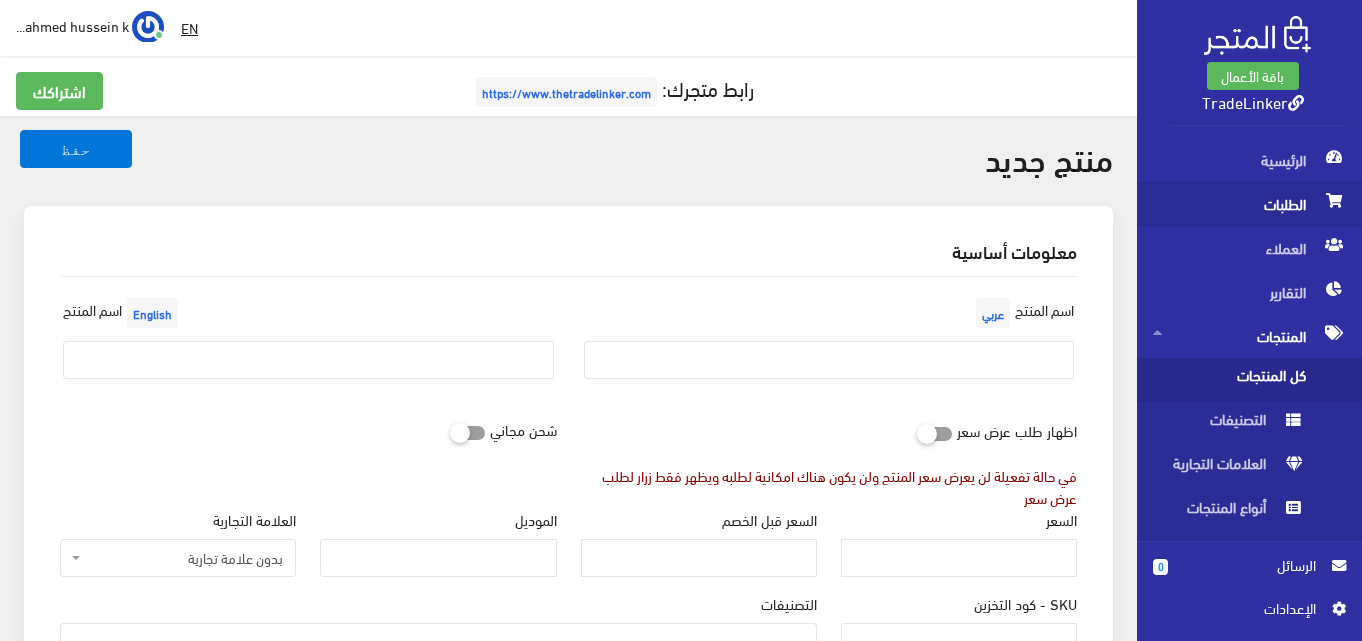 click on "الطلبات" at bounding box center [1249, 204] 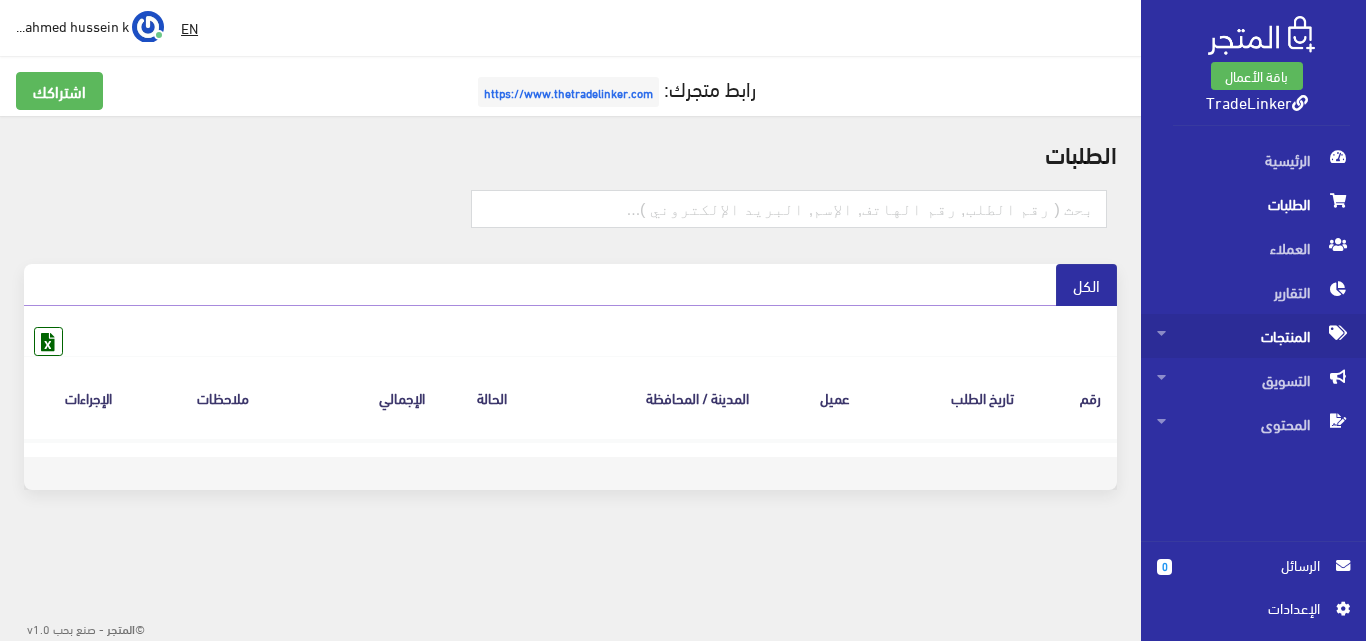click on "المنتجات" at bounding box center (1253, 336) 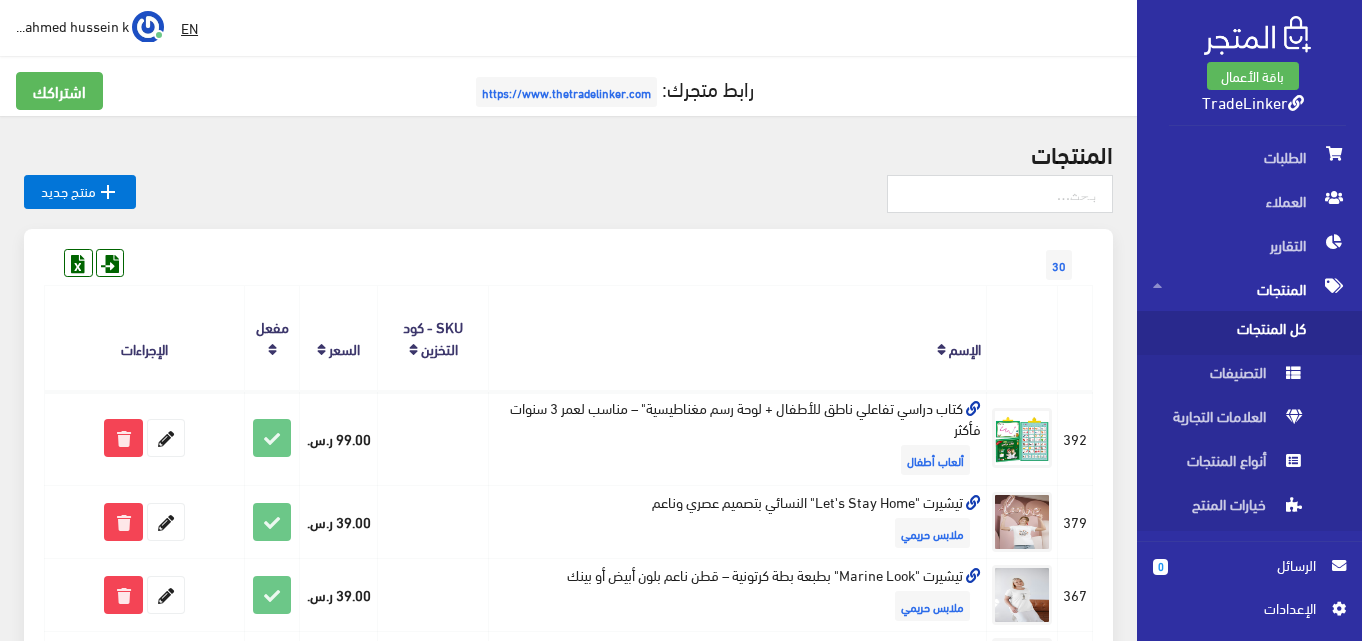 scroll, scrollTop: 125, scrollLeft: 0, axis: vertical 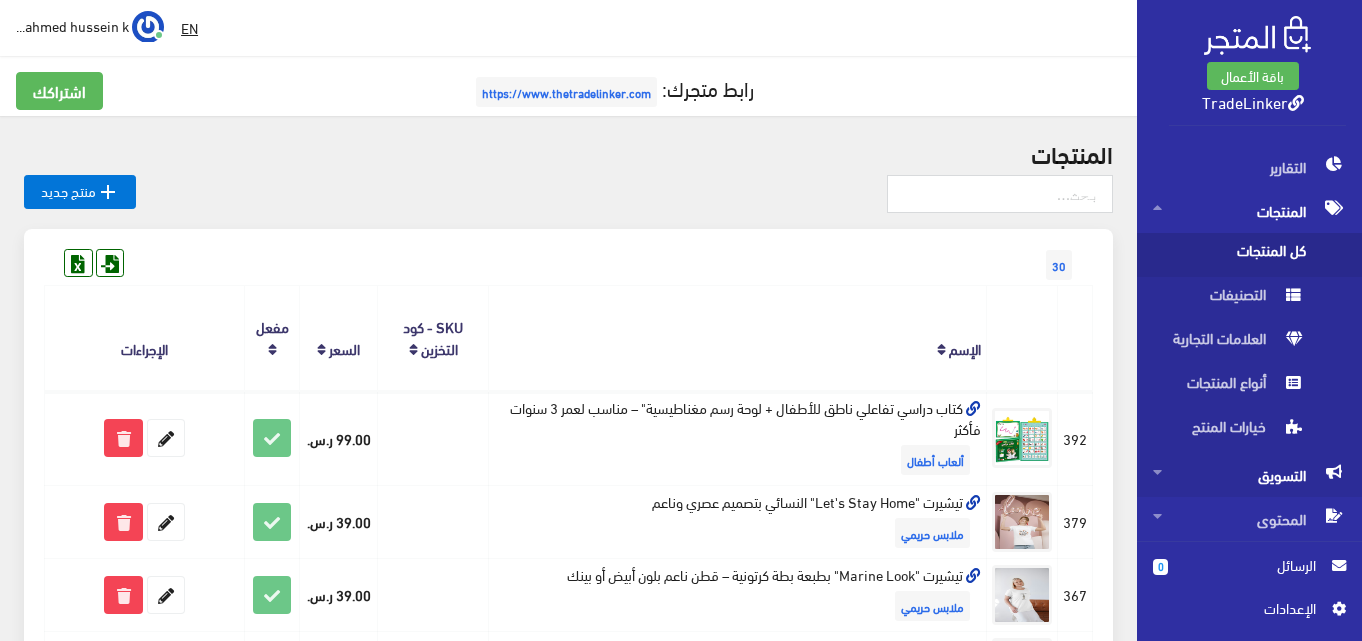 click on "التسويق" at bounding box center [1249, 211] 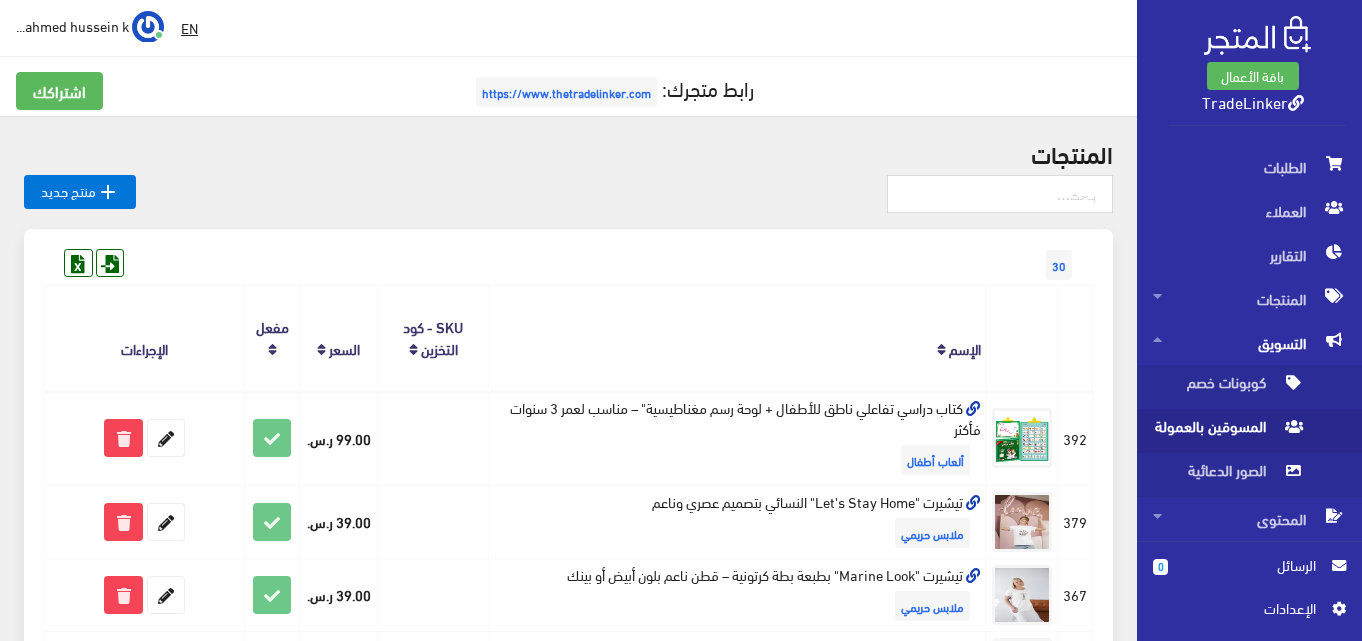 scroll, scrollTop: 37, scrollLeft: 0, axis: vertical 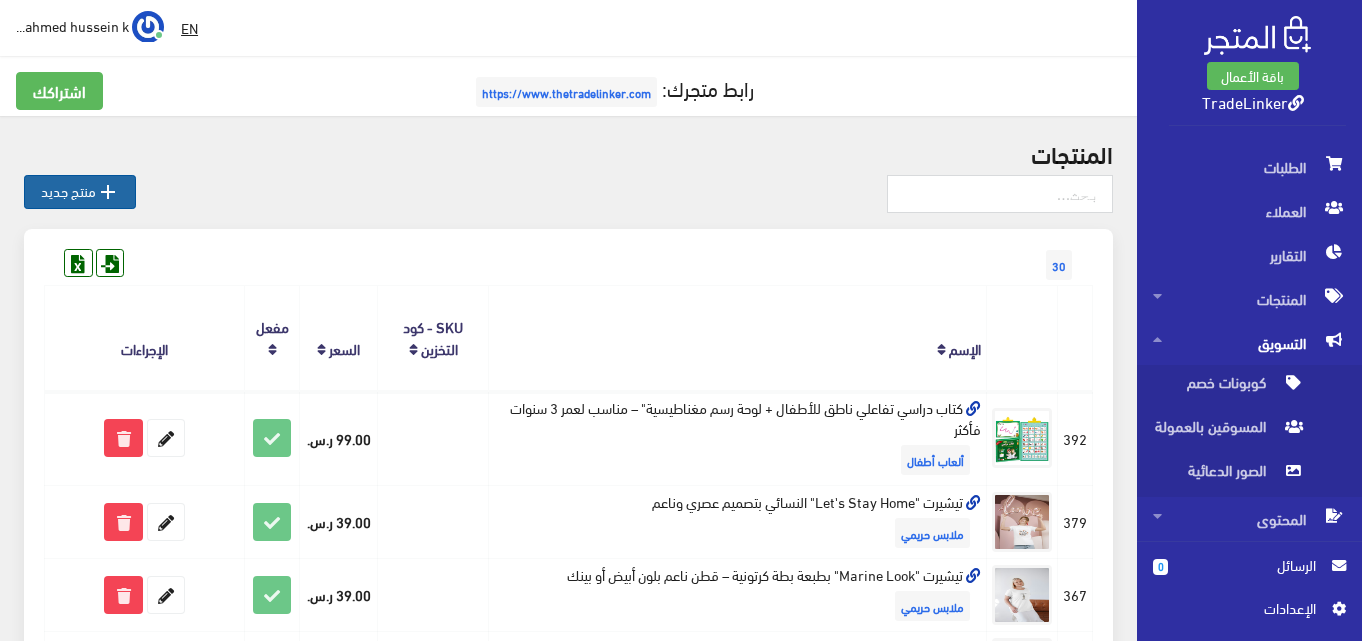 click on "  منتج جديد" at bounding box center (80, 192) 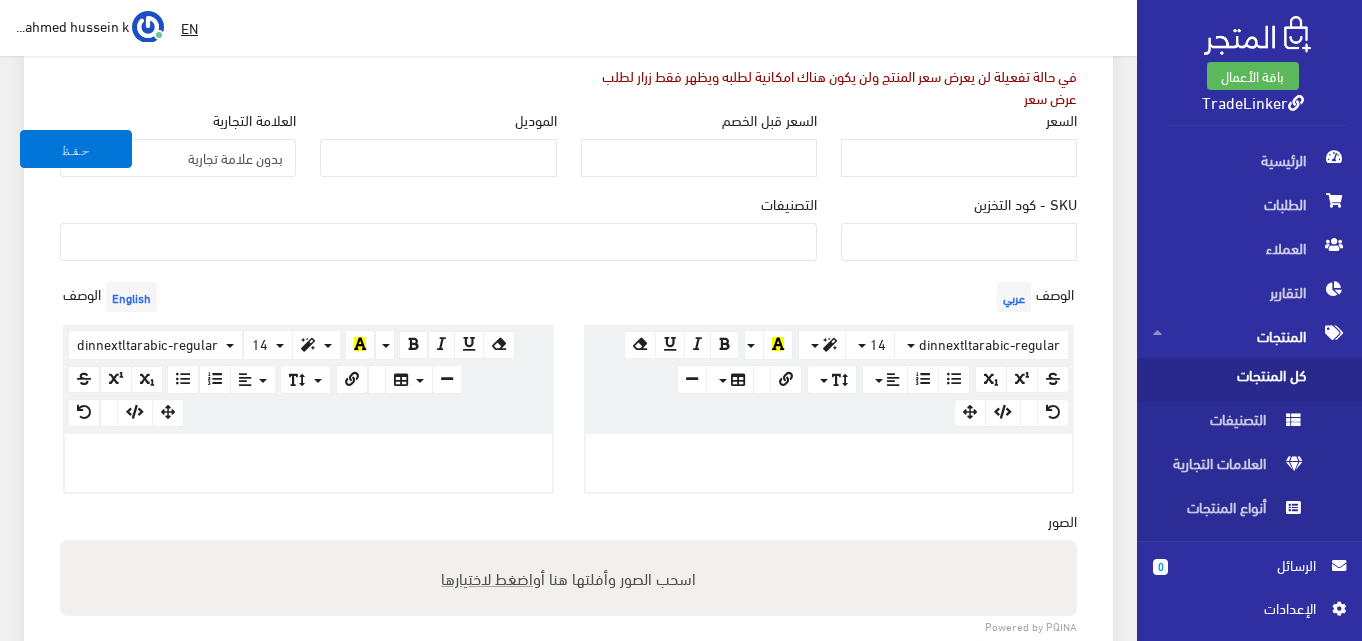scroll, scrollTop: 600, scrollLeft: 0, axis: vertical 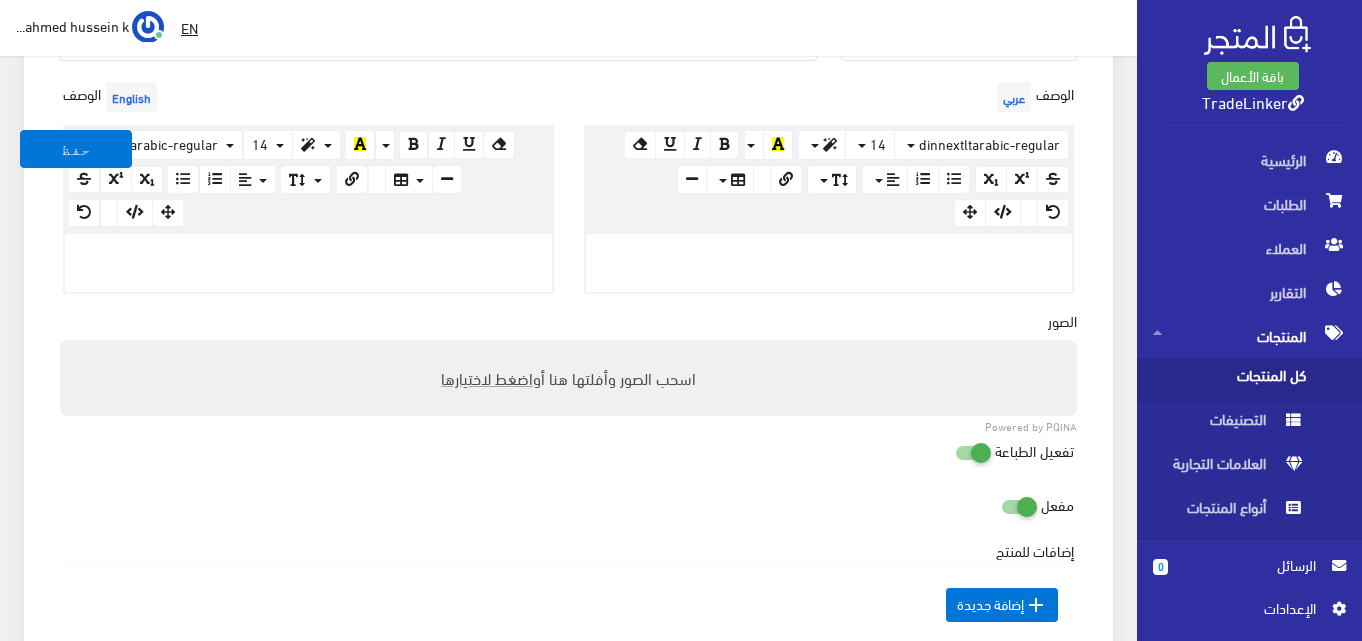 click on "اضغط لاختيارها" at bounding box center (487, 377) 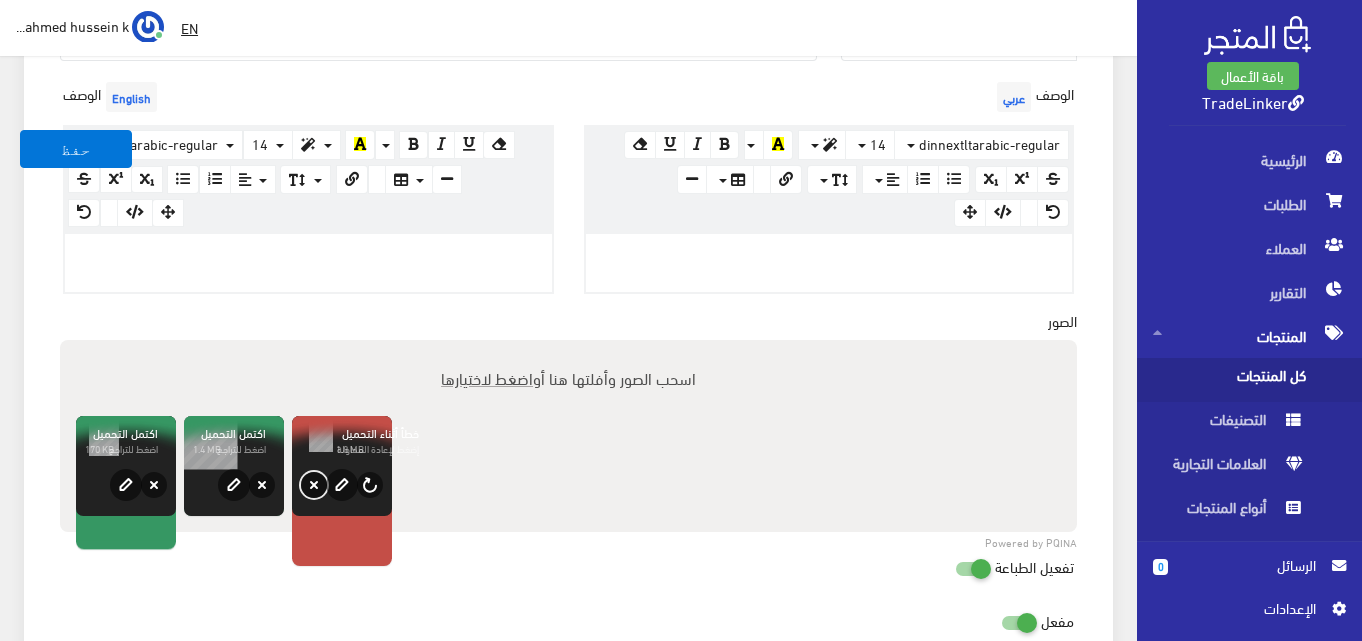 click on "حذف" at bounding box center [314, 485] 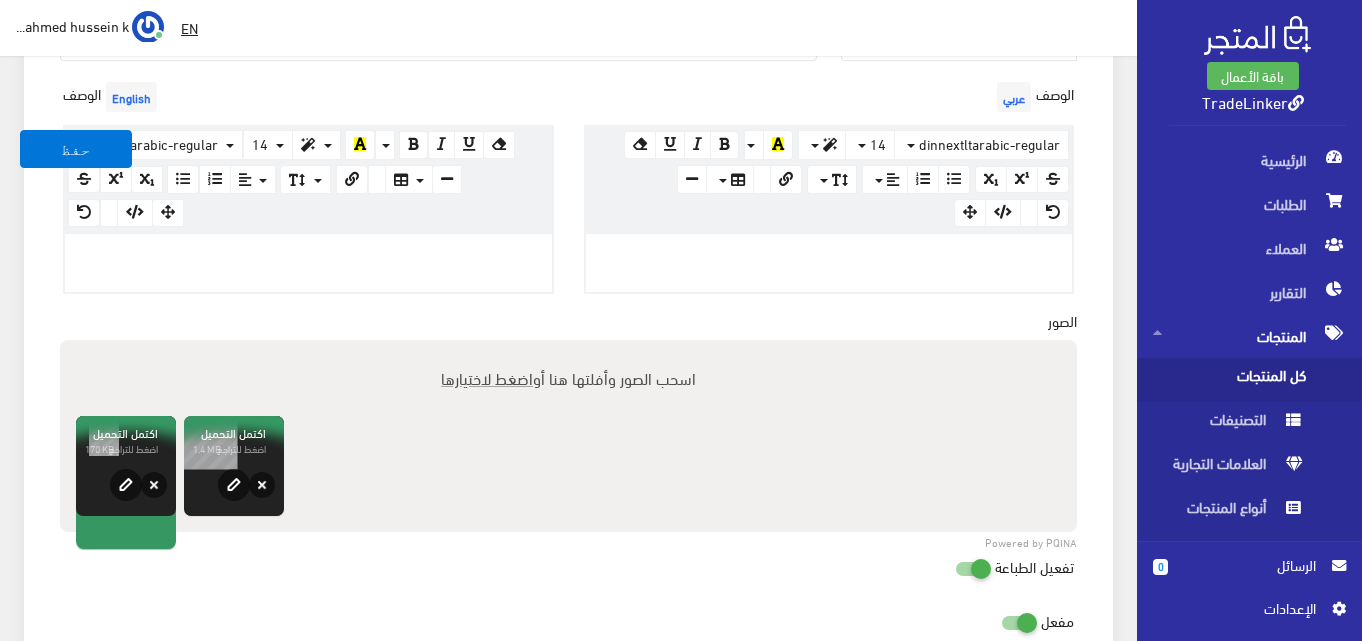 click on "اضغط لاختيارها" at bounding box center [487, 377] 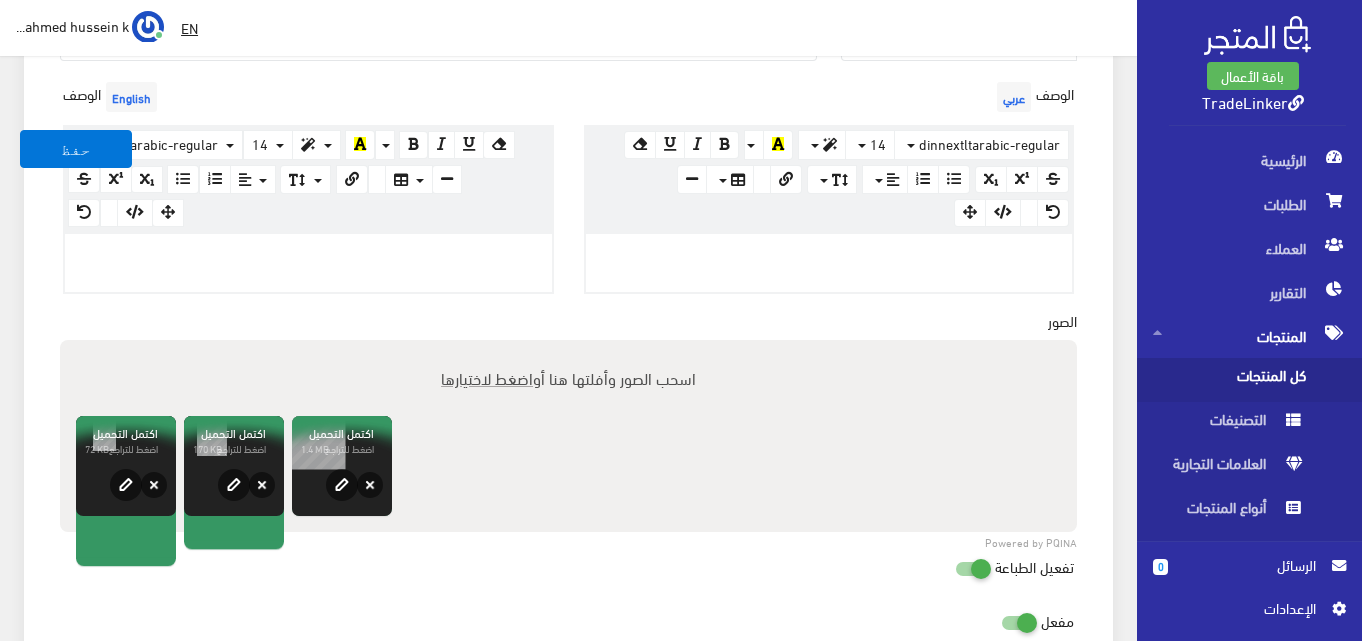 click on "اسحب الصور وأفلتها هنا أو  اضغط لاختيارها" at bounding box center [568, 378] 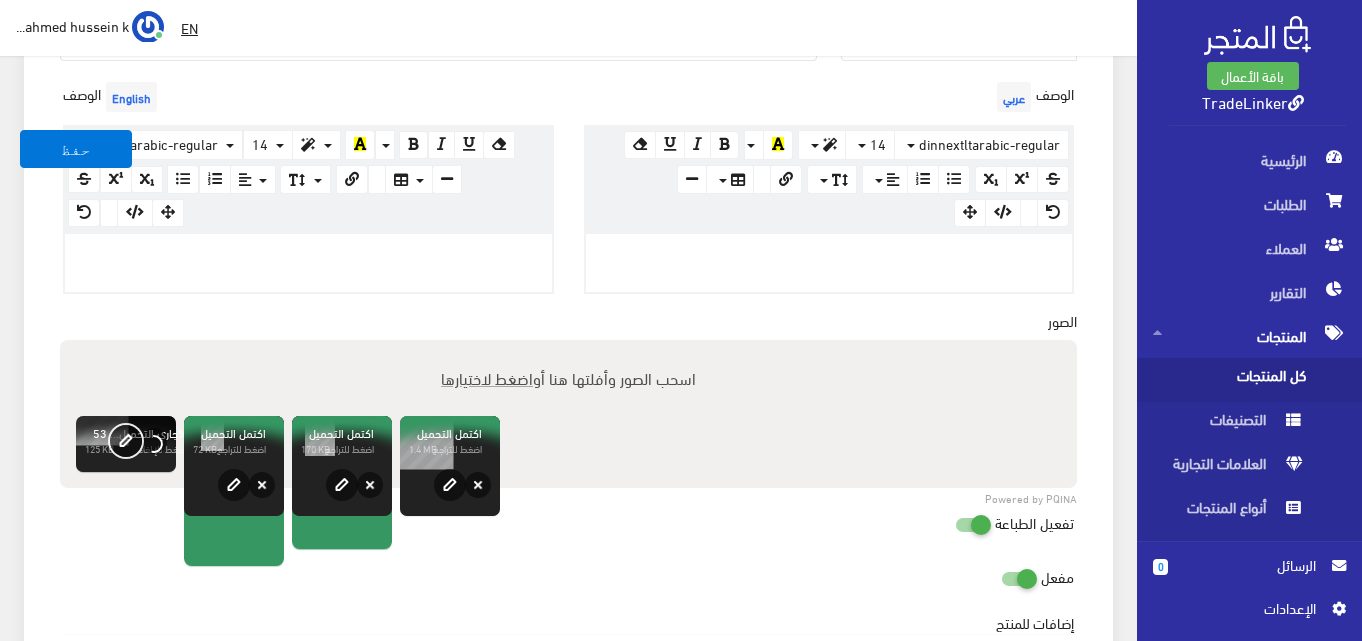 drag, startPoint x: 235, startPoint y: 429, endPoint x: 119, endPoint y: 430, distance: 116.00431 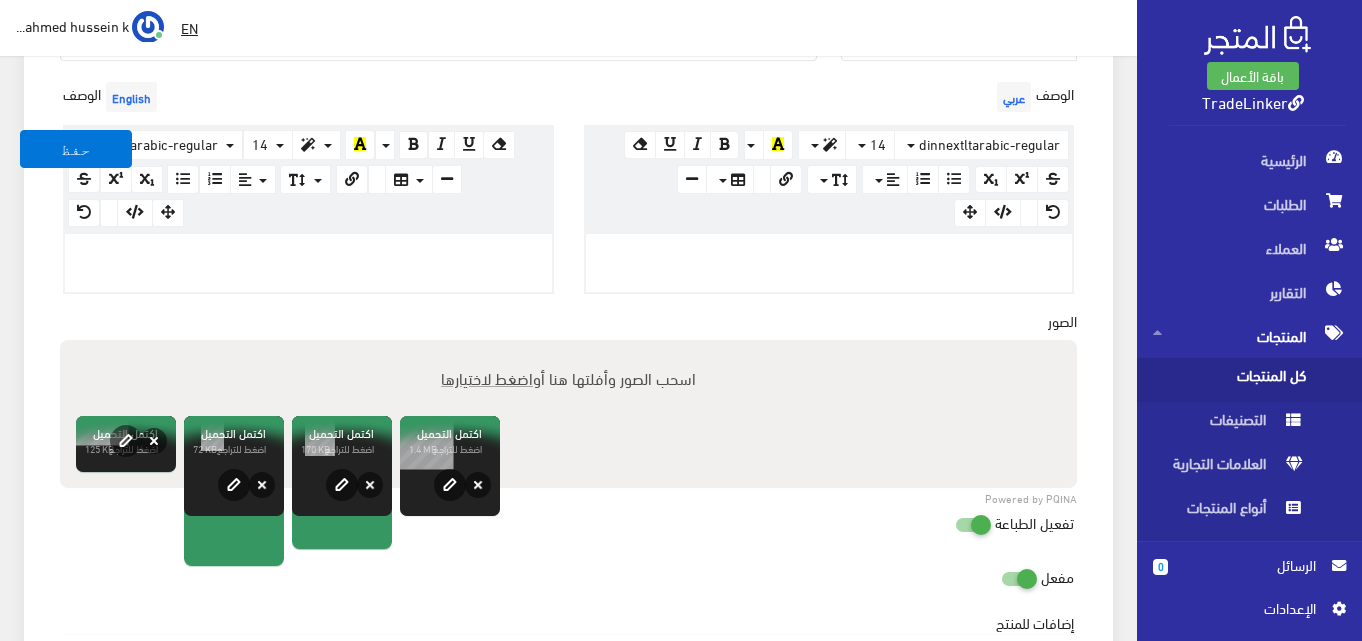 drag, startPoint x: 355, startPoint y: 420, endPoint x: 255, endPoint y: 429, distance: 100.40418 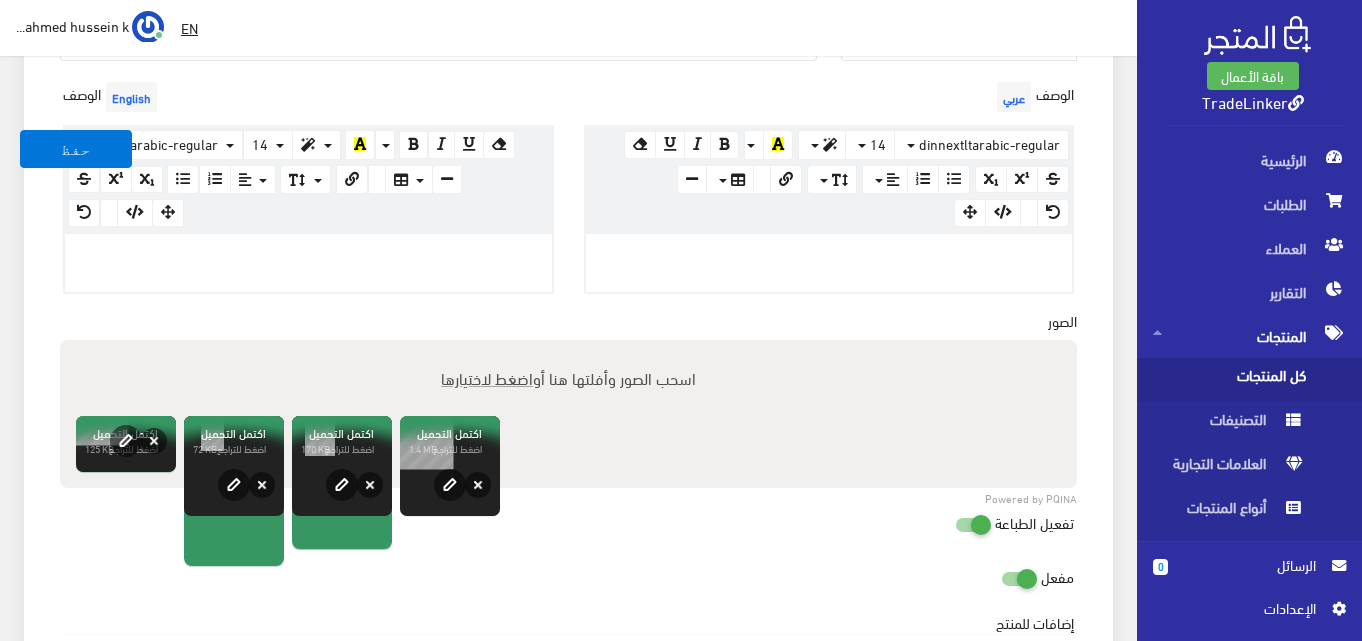 click at bounding box center [955, 524] 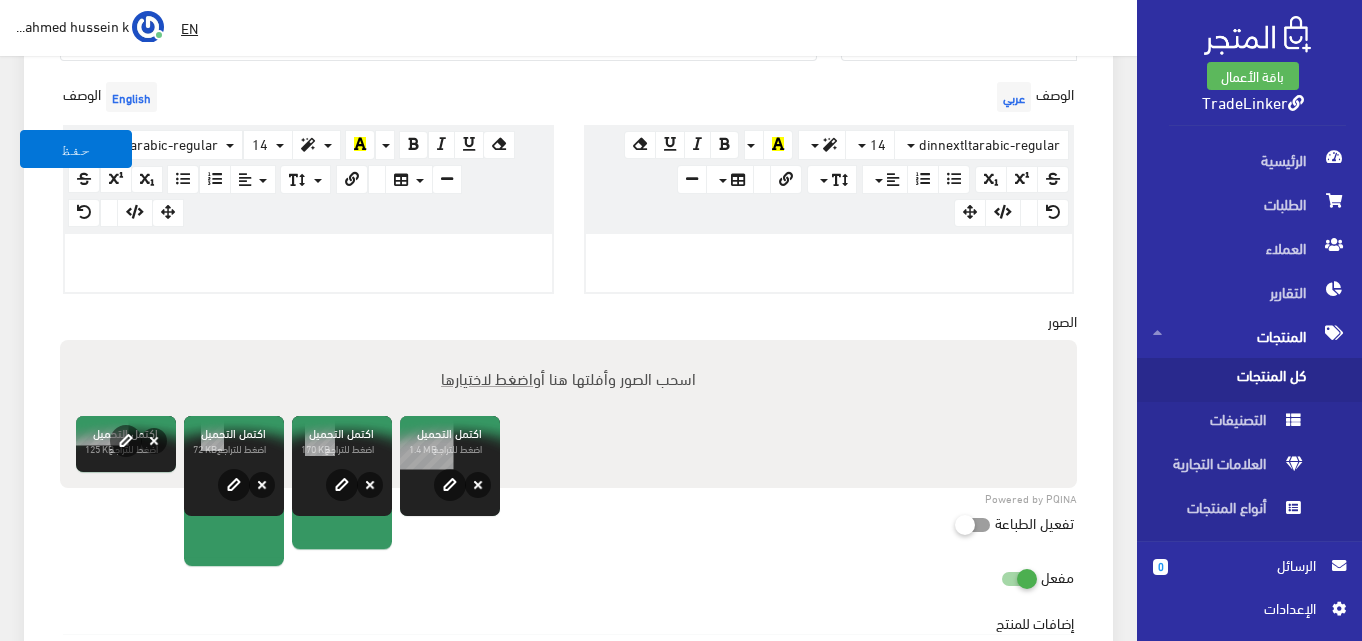 click on "اضغط لاختيارها" at bounding box center (487, 377) 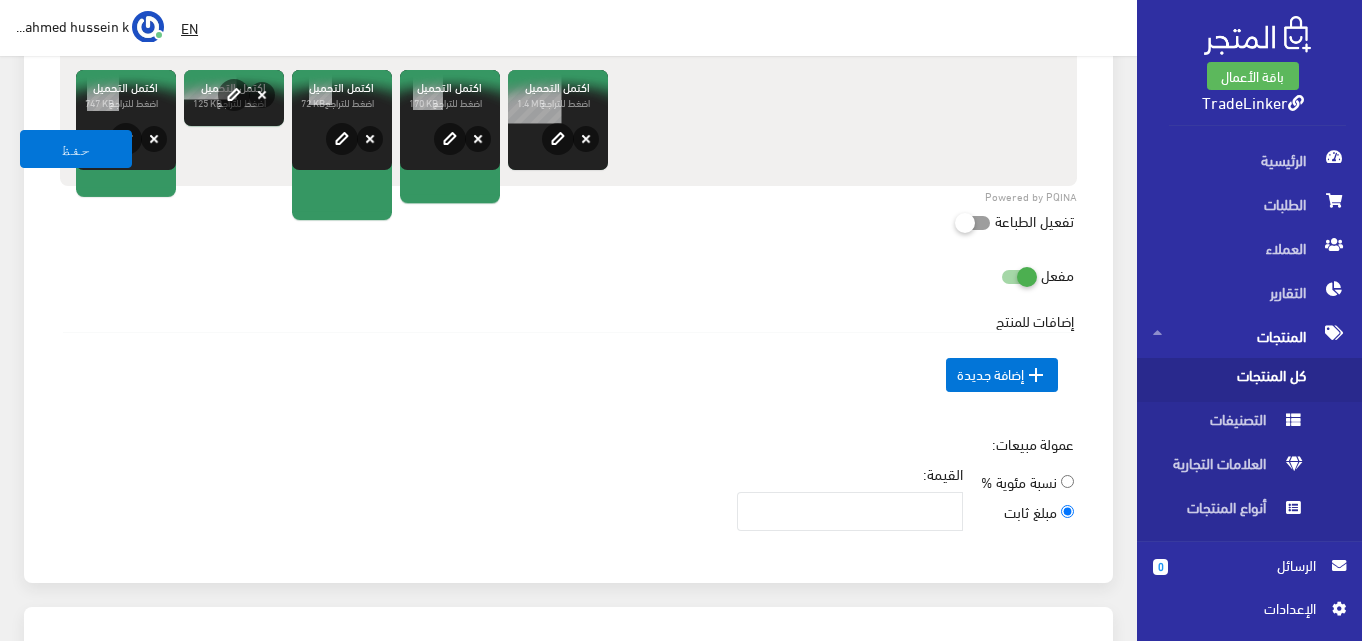 scroll, scrollTop: 1000, scrollLeft: 0, axis: vertical 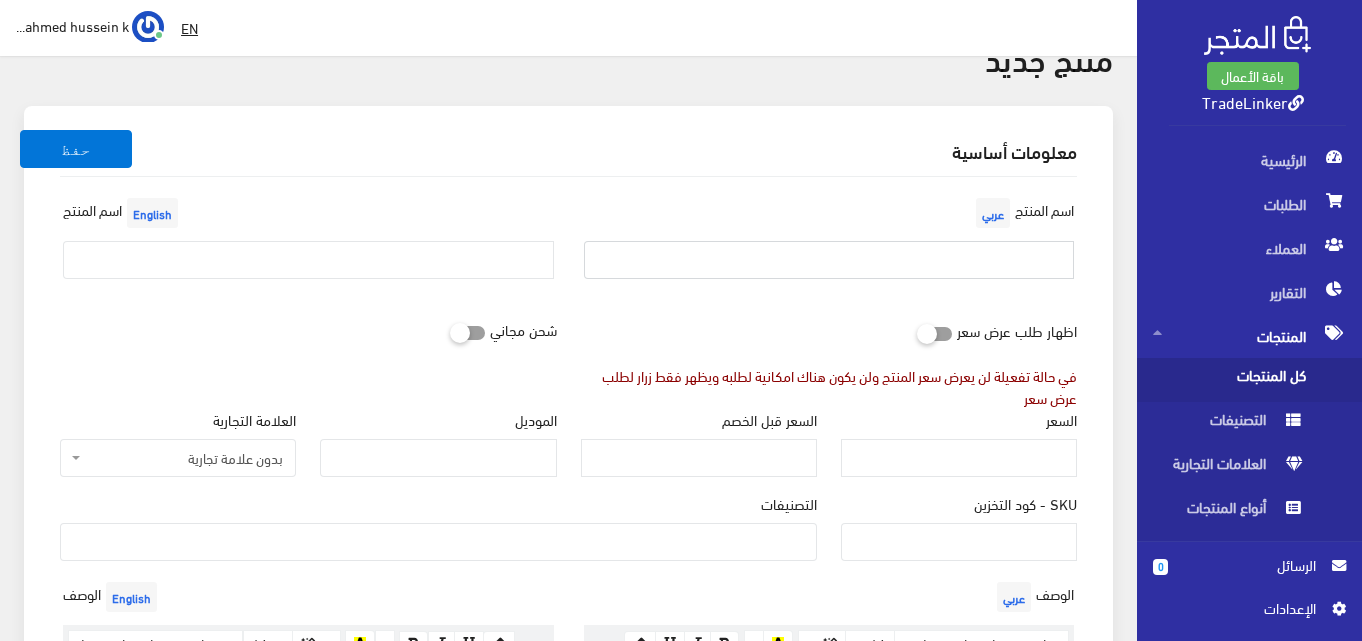 paste on "ساعة Oraimo Watch Nova AM – شاشة AMOLED 2.01″ ومكالمات بلوتوث" 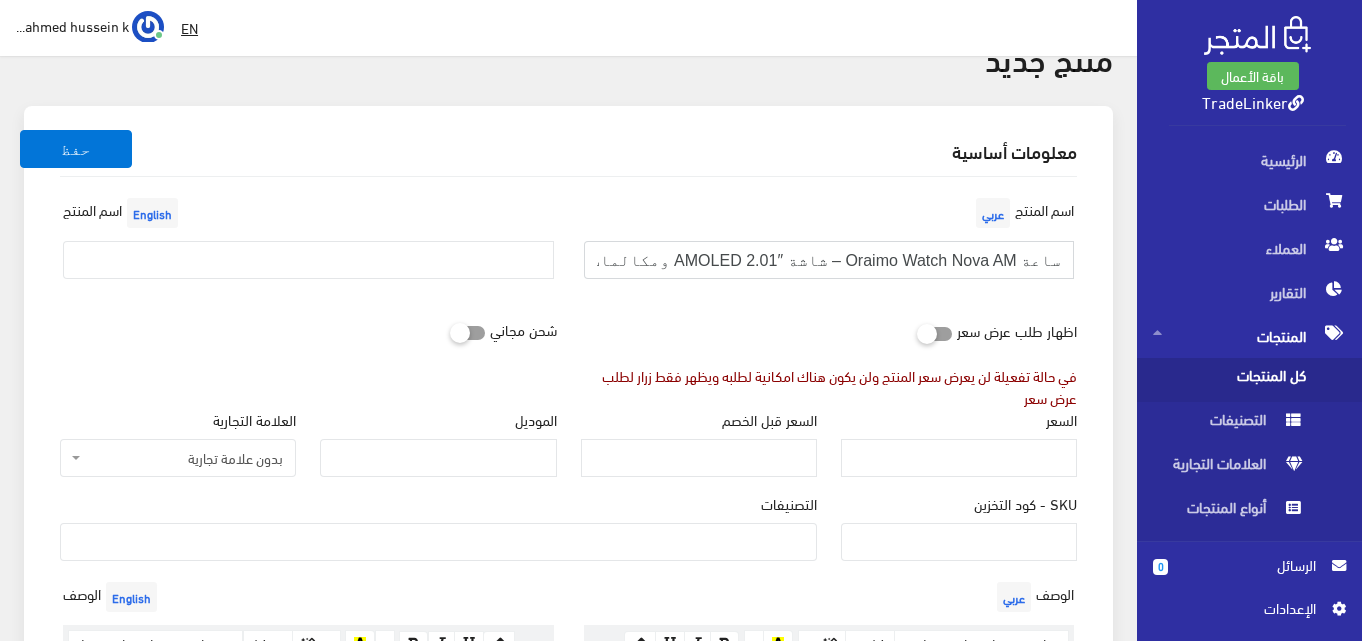 scroll, scrollTop: 0, scrollLeft: -29, axis: horizontal 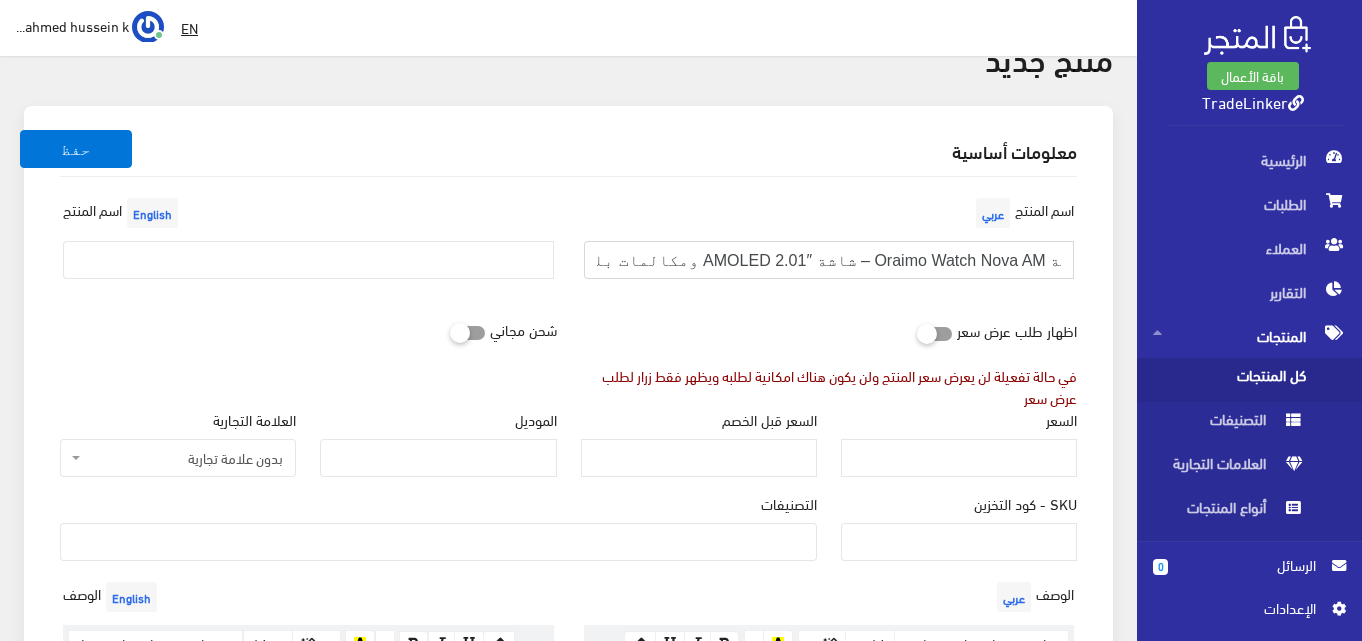 type on "ساعة Oraimo Watch Nova AM – شاشة AMOLED 2.01″ ومكالمات بلوتوث" 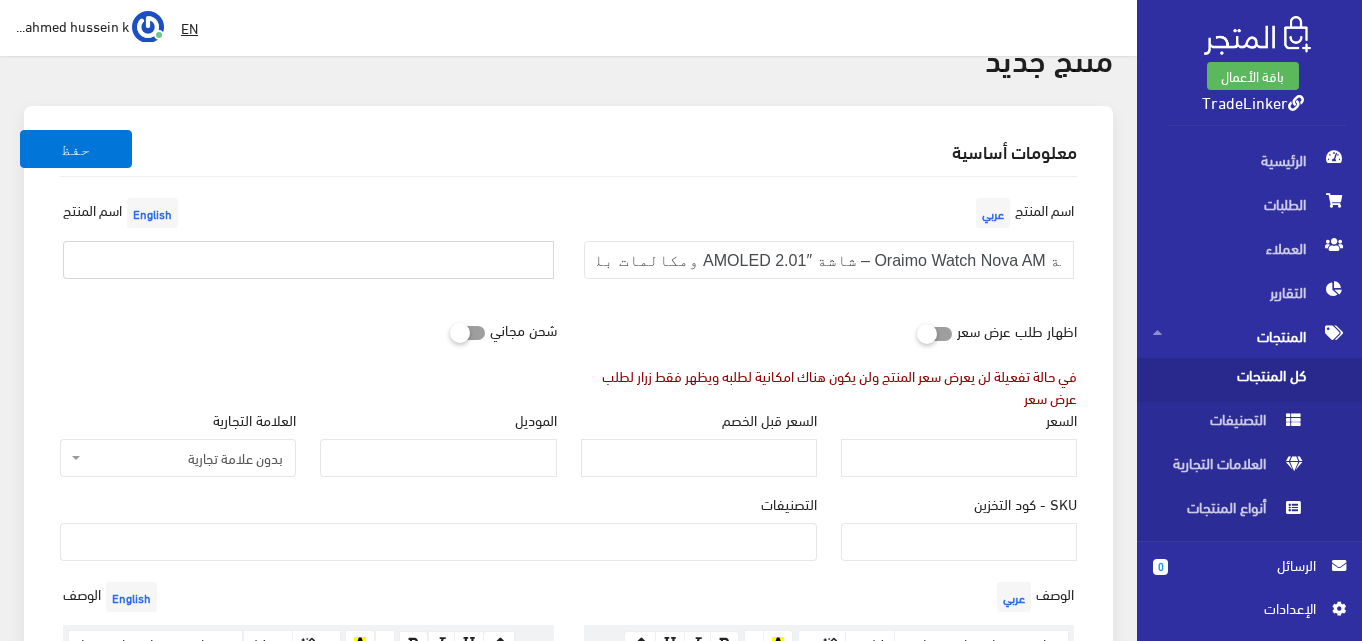 scroll, scrollTop: 0, scrollLeft: 0, axis: both 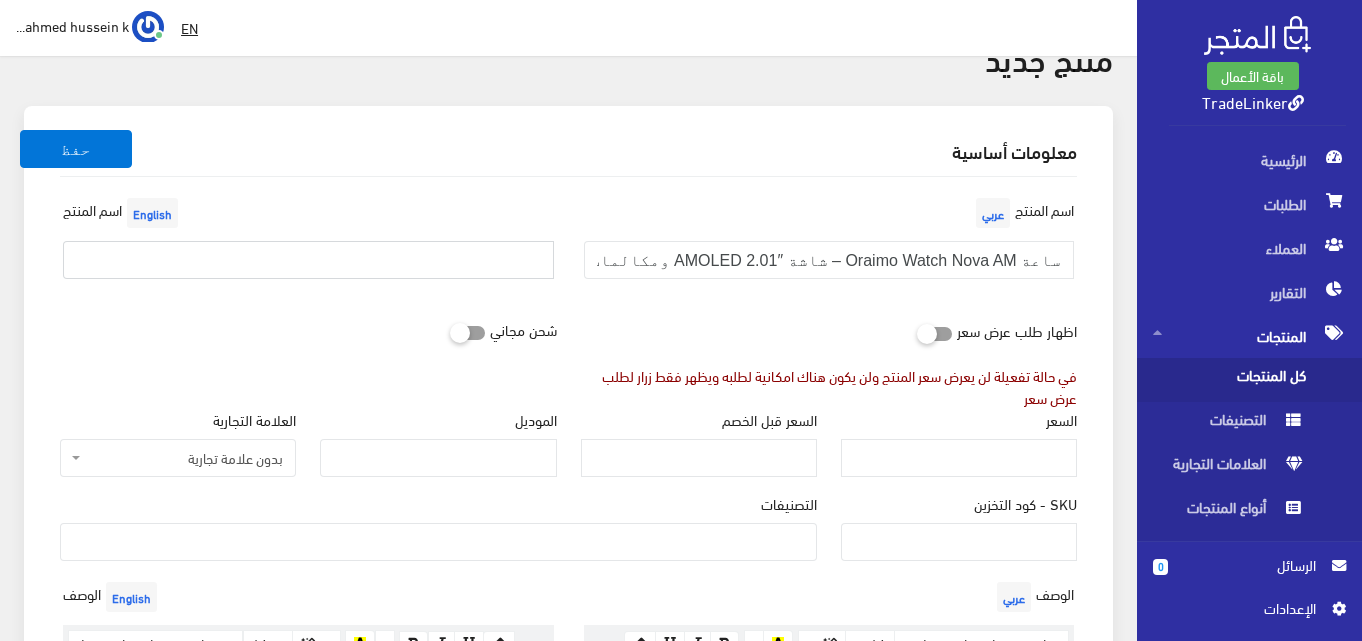 paste on "ساعة Oraimo Watch Nova AM – شاشة AMOLED 2.01″ ومكالمات بلوتوث" 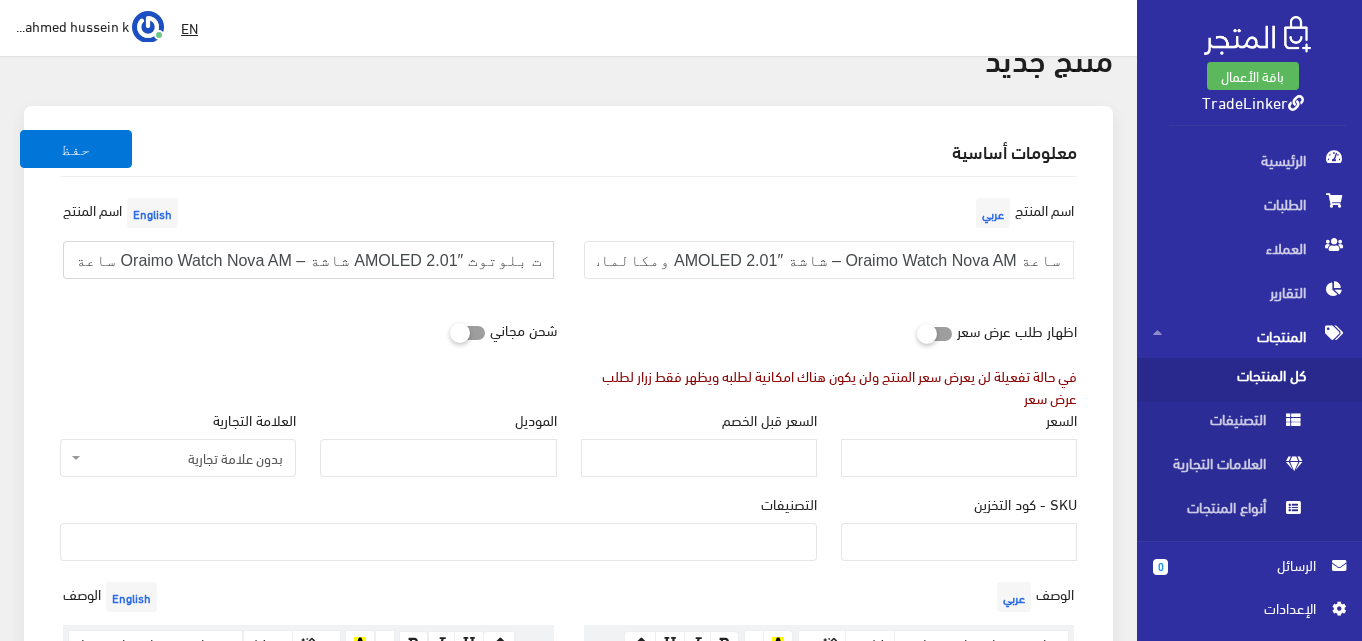 scroll, scrollTop: 0, scrollLeft: 29, axis: horizontal 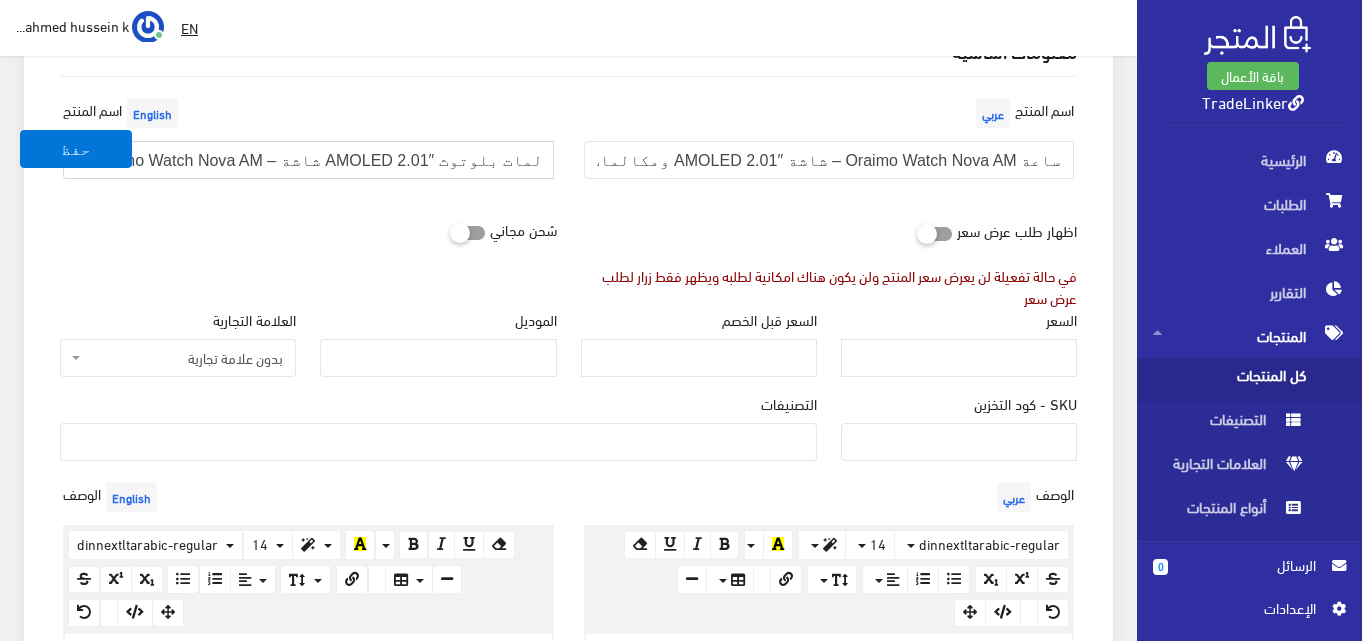 type on "ساعة Oraimo Watch Nova AM – شاشة AMOLED 2.01″ ومكالمات بلوتوث" 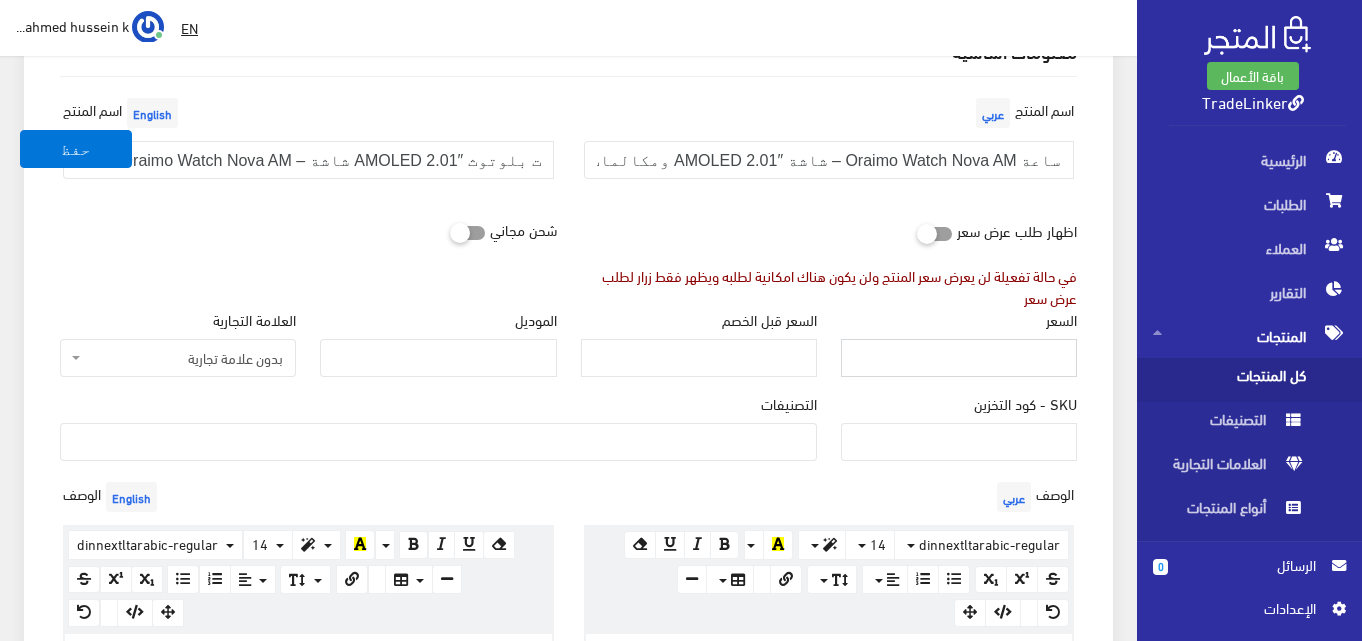 click on "السعر" at bounding box center [959, 358] 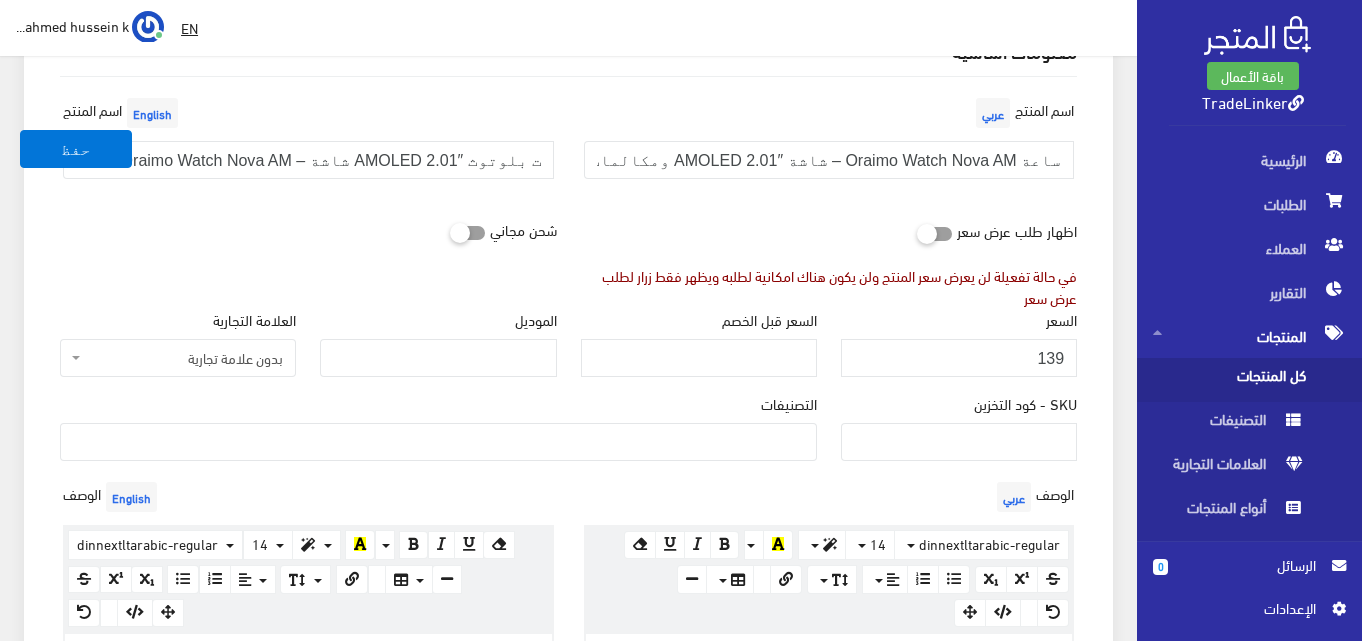 click on "السعر
139" at bounding box center [959, 343] 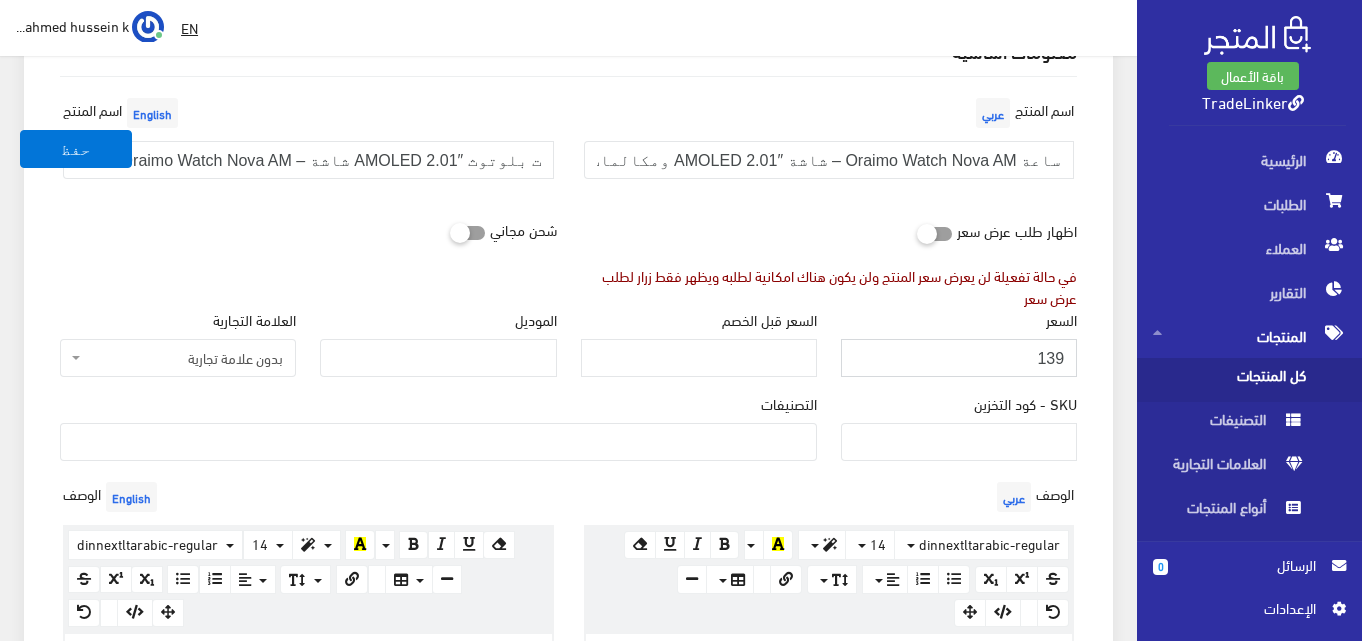 click on "139" at bounding box center [959, 358] 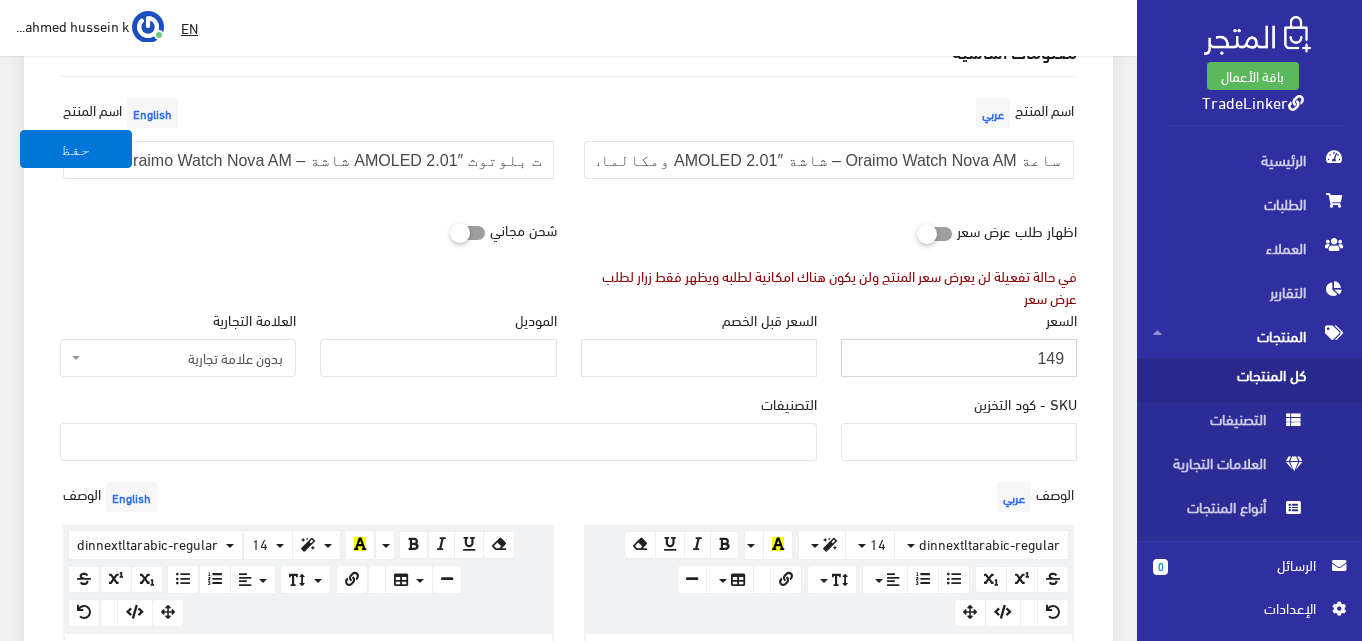 type on "149" 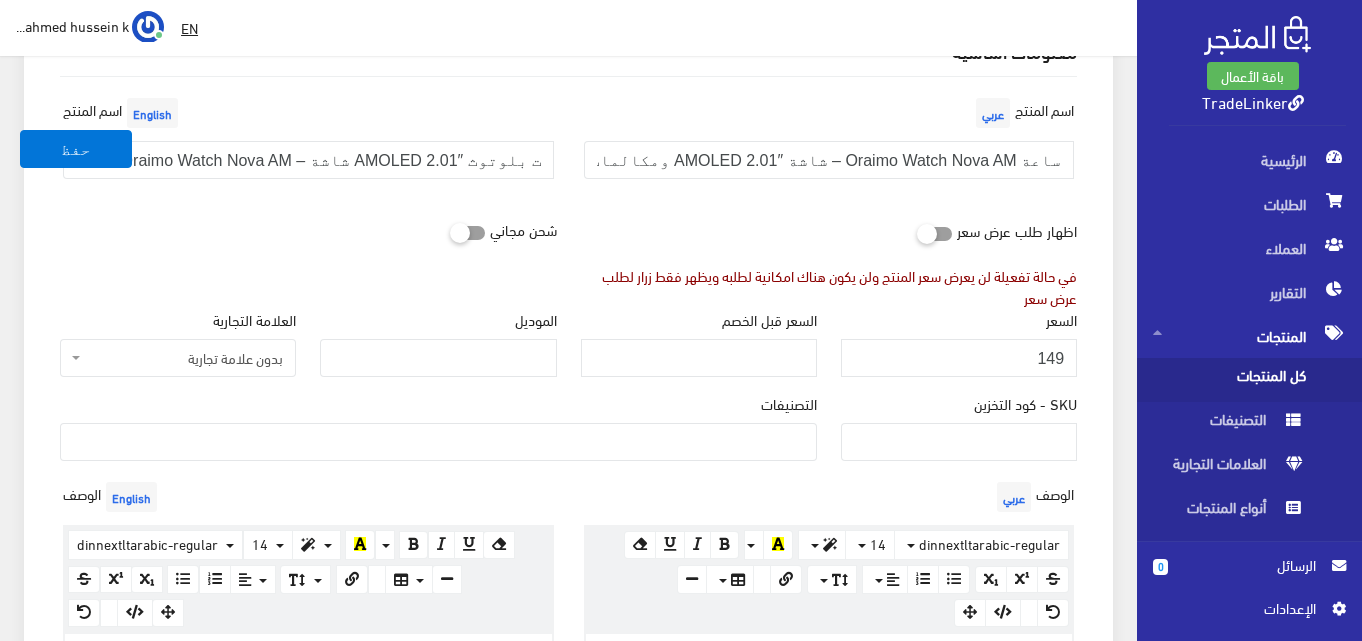 click on "معلومات أساسية
اسم المنتج  عربي
ساعة Oraimo Watch Nova AM – شاشة AMOLED 2.01″ ومكالمات بلوتوث
اسم المنتج  English
ساعة Oraimo Watch Nova AM – شاشة AMOLED 2.01″ ومكالمات بلوتوث
اظهار طلب عرض سعر" at bounding box center (568, 667) 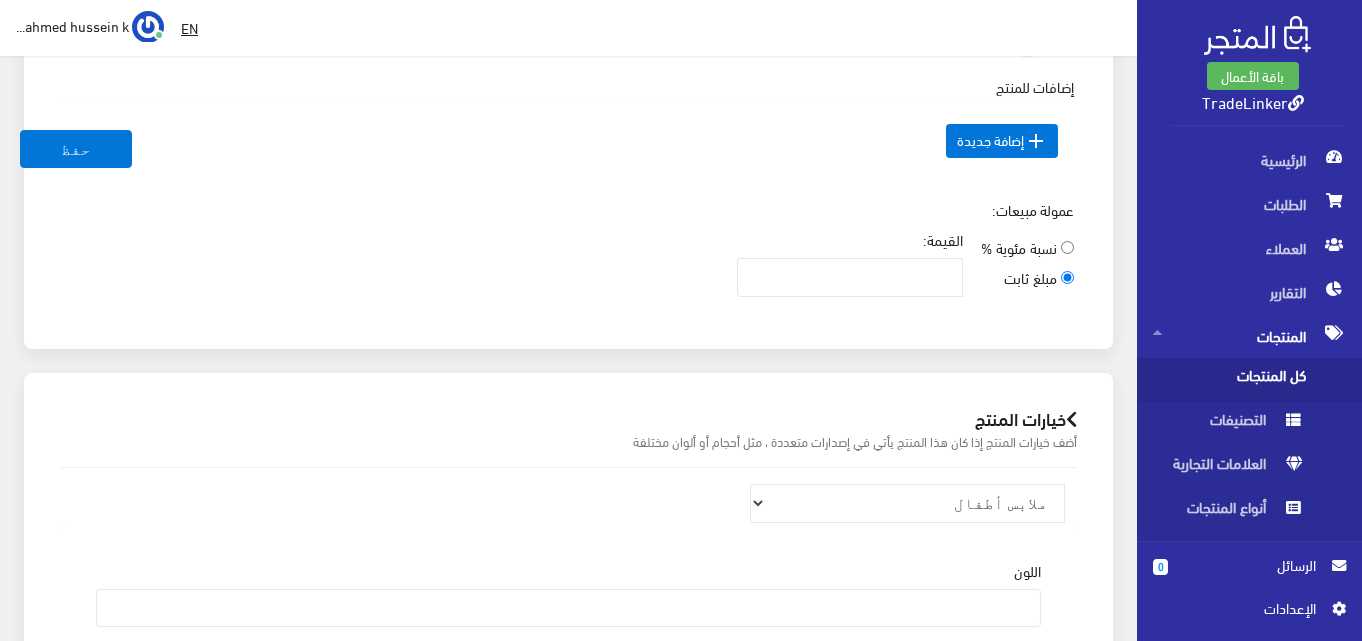 scroll, scrollTop: 1200, scrollLeft: 0, axis: vertical 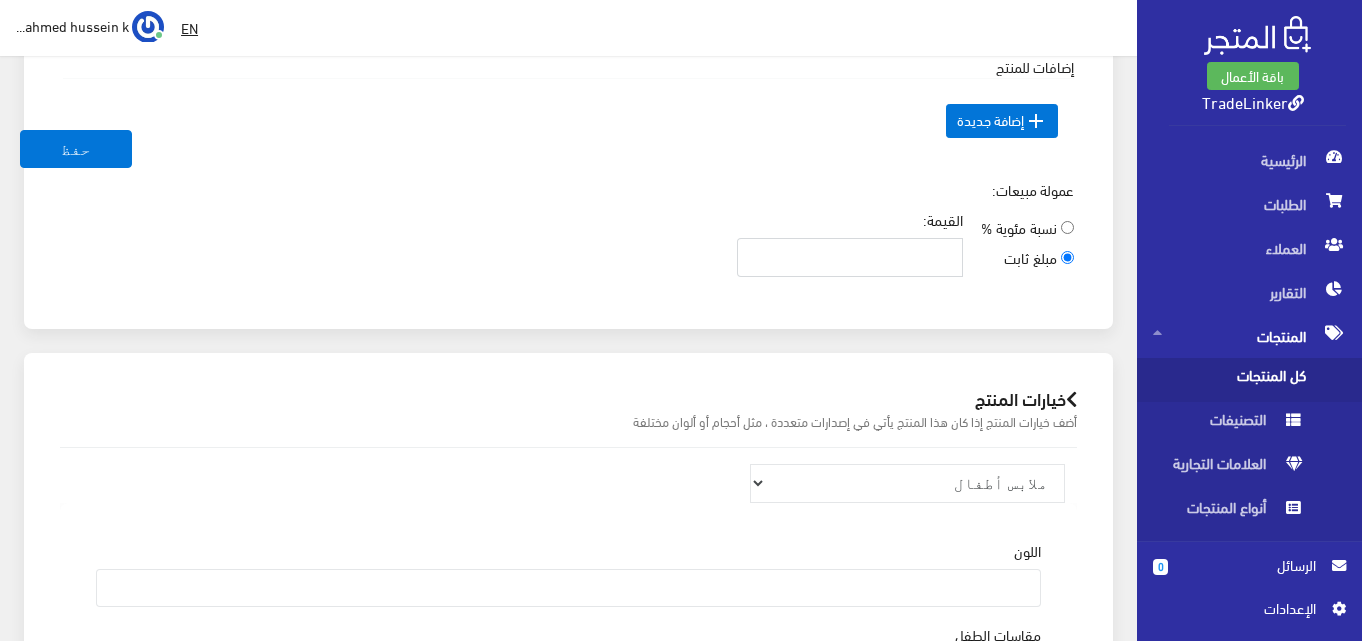 click on "القيمة:" at bounding box center (850, 257) 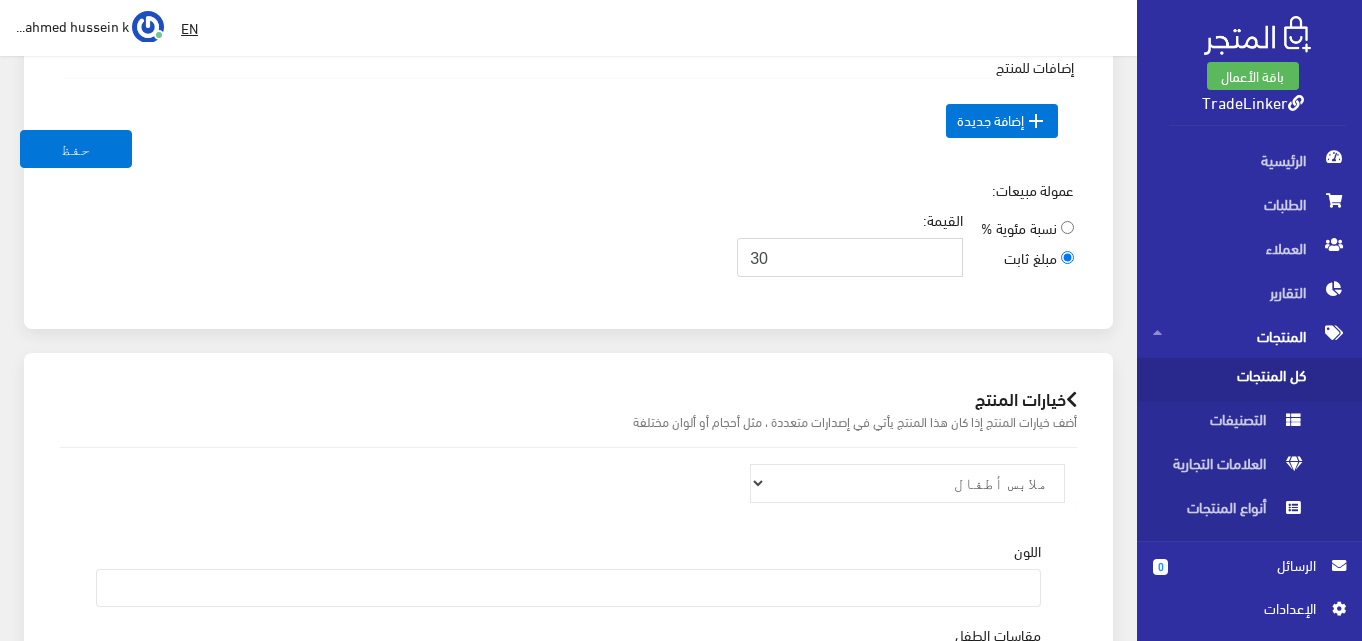 type on "30" 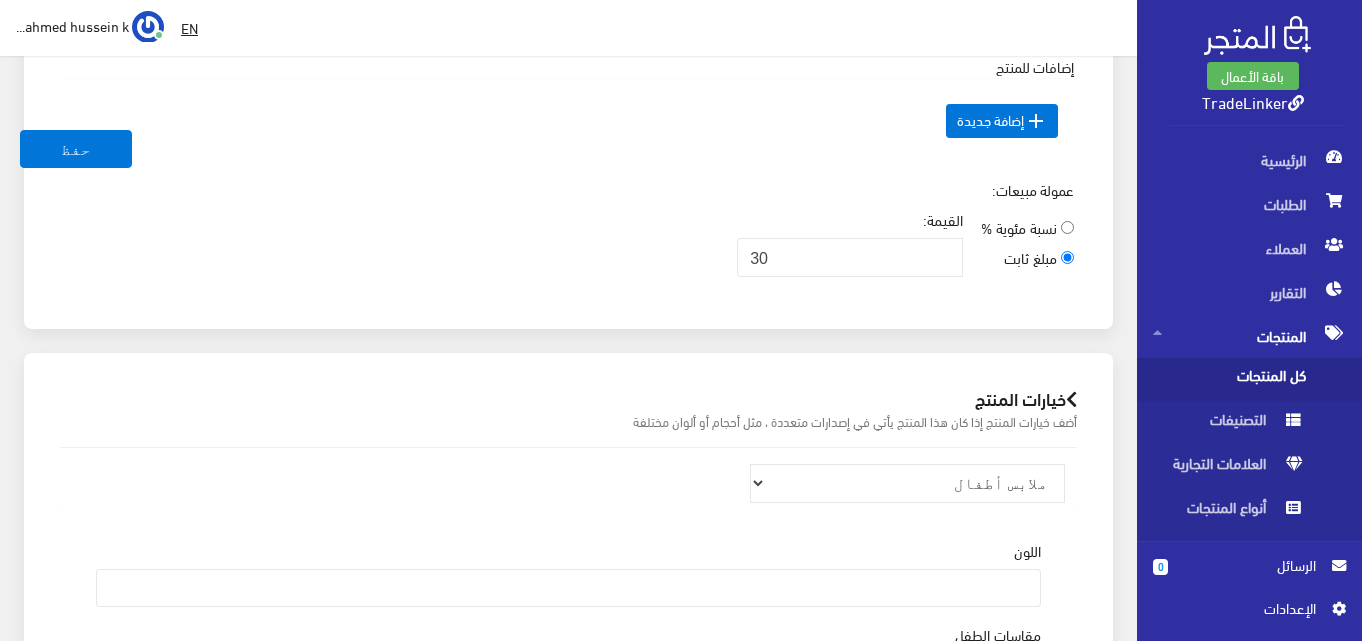 click on "اسم المنتج  عربي
ساعة Oraimo Watch Nova AM – شاشة AMOLED 2.01″ ومكالمات بلوتوث
اسم المنتج  English
ساعة Oraimo Watch Nova AM – شاشة AMOLED 2.01″ ومكالمات بلوتوث
اظهار طلب عرض سعر
شحن مجاني" at bounding box center (568, -307) 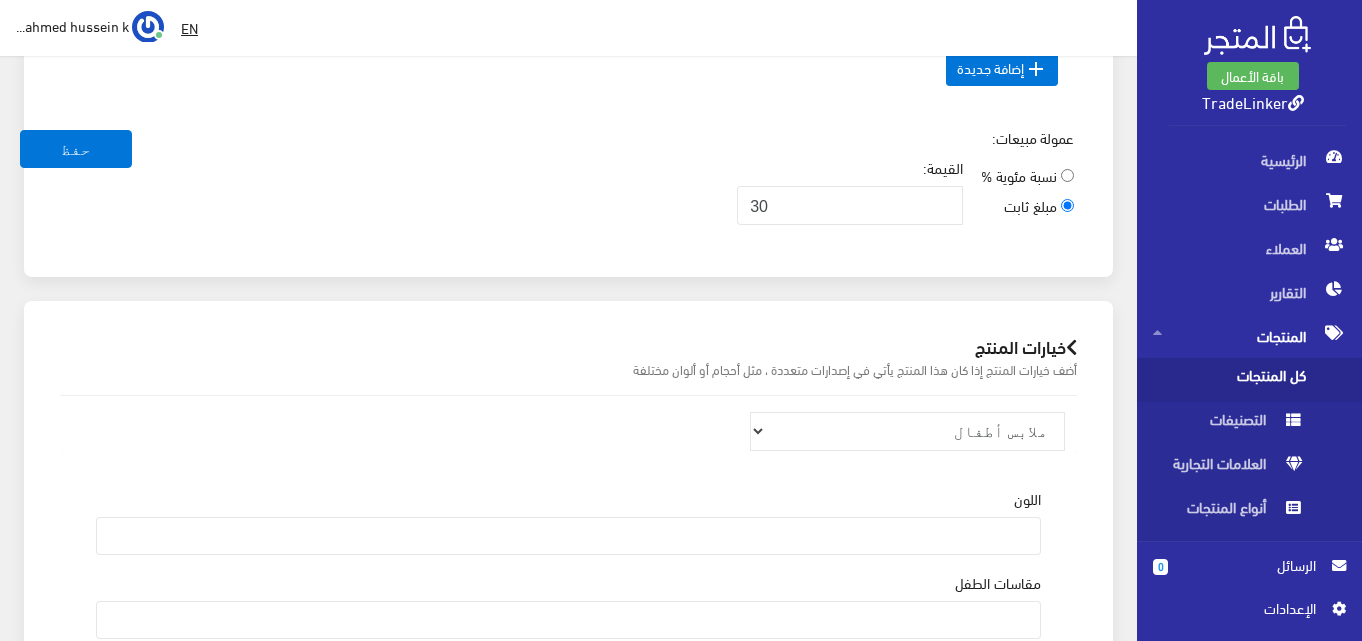 scroll, scrollTop: 1300, scrollLeft: 0, axis: vertical 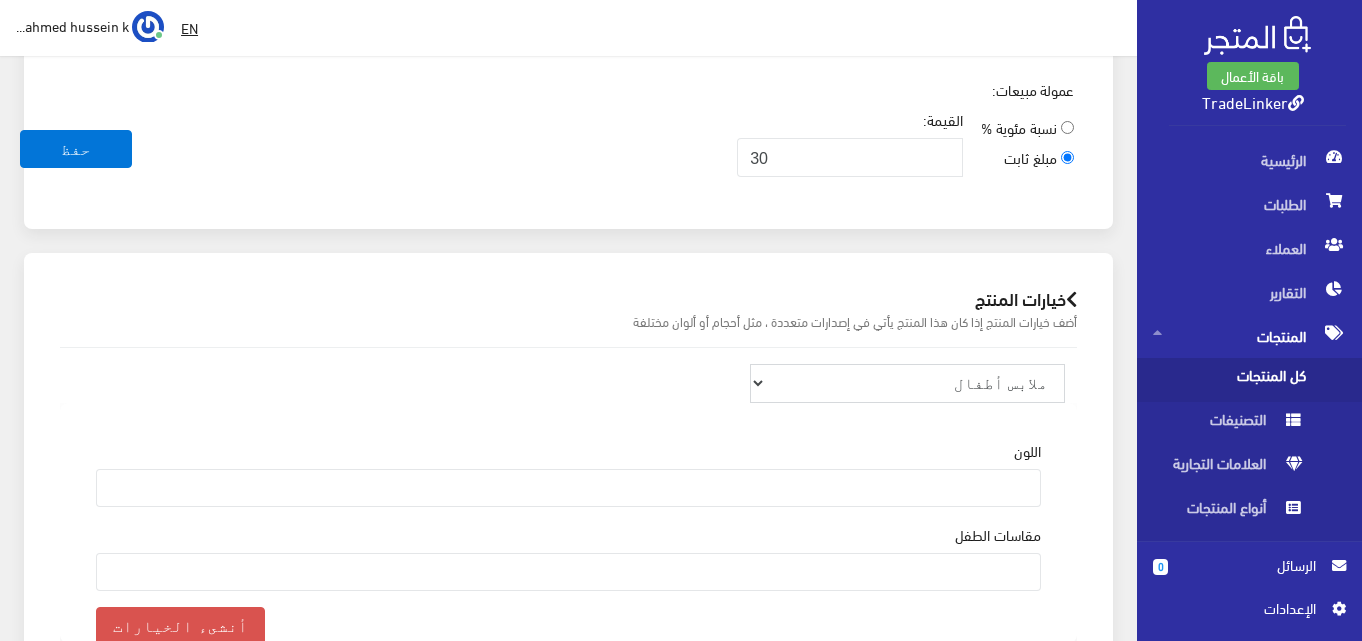 click on "ملابس أطفال
ملابس رجال
منتج طباعة بالطلب
كوفر أيفون
ملابس حريمي
أطقم ملابس موحدة" at bounding box center [907, 383] 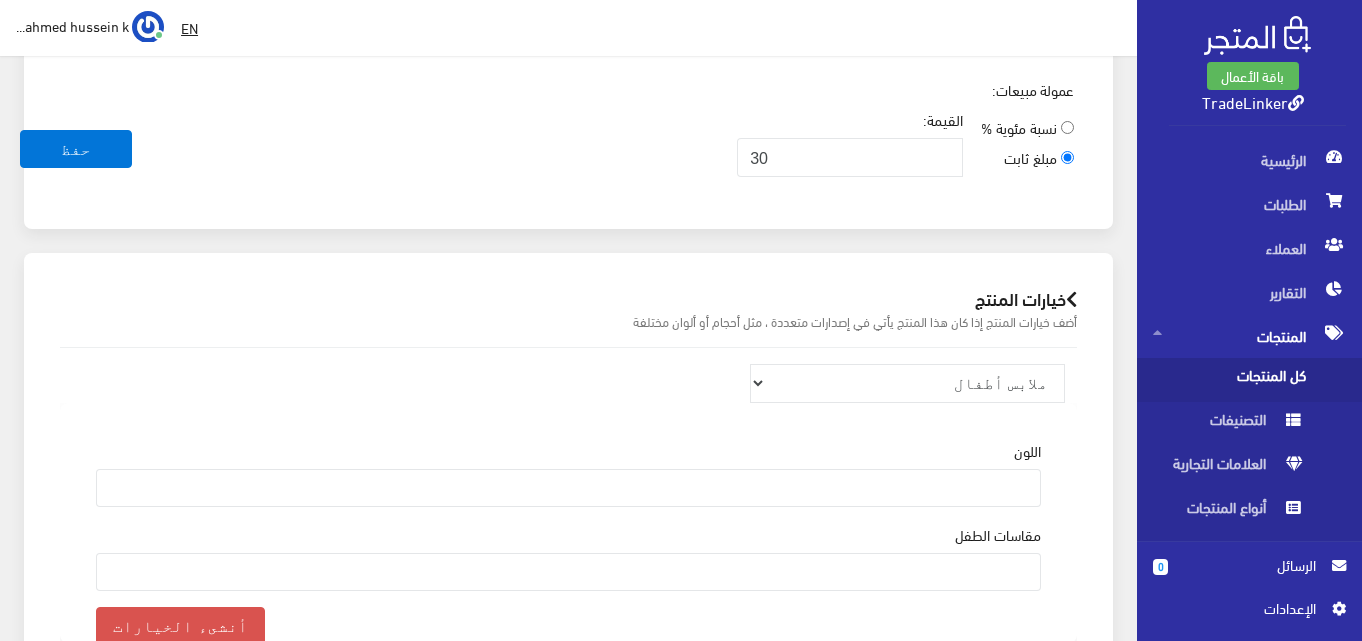 click on "ملابس أطفال
ملابس رجال
منتج طباعة بالطلب
كوفر أيفون
ملابس حريمي
أطقم ملابس موحدة
اللون
أبيض أسود أخضر أزرق" at bounding box center [568, 515] 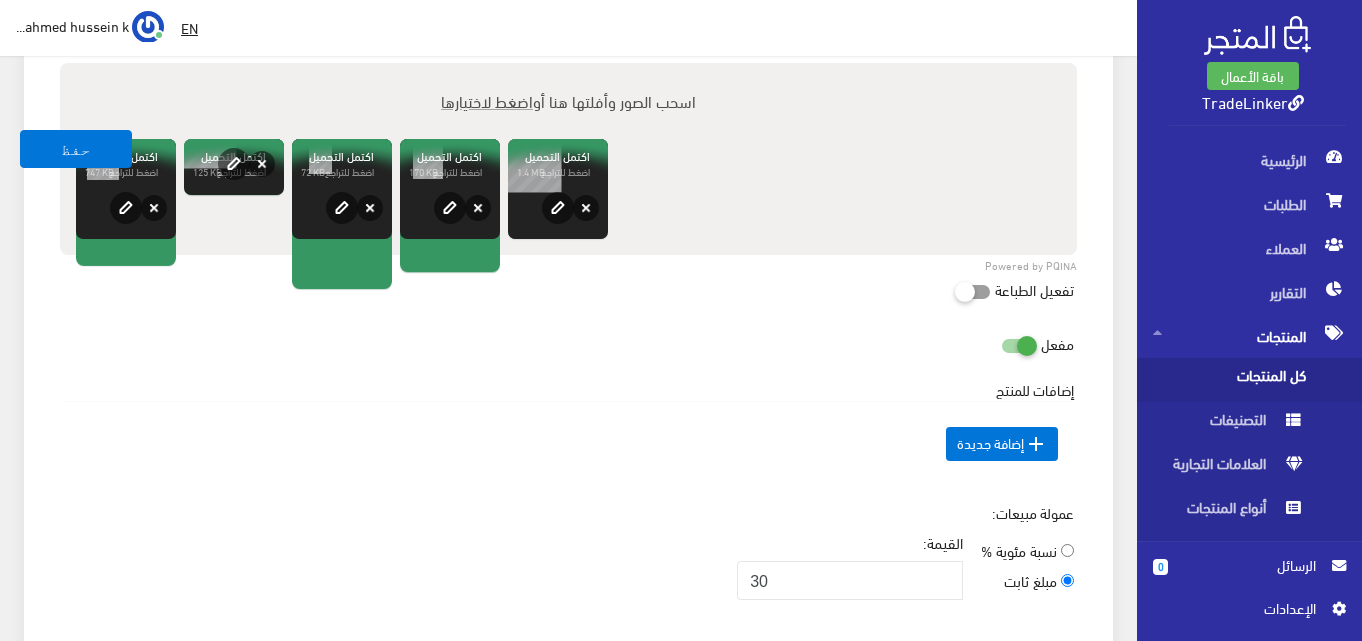 scroll, scrollTop: 700, scrollLeft: 0, axis: vertical 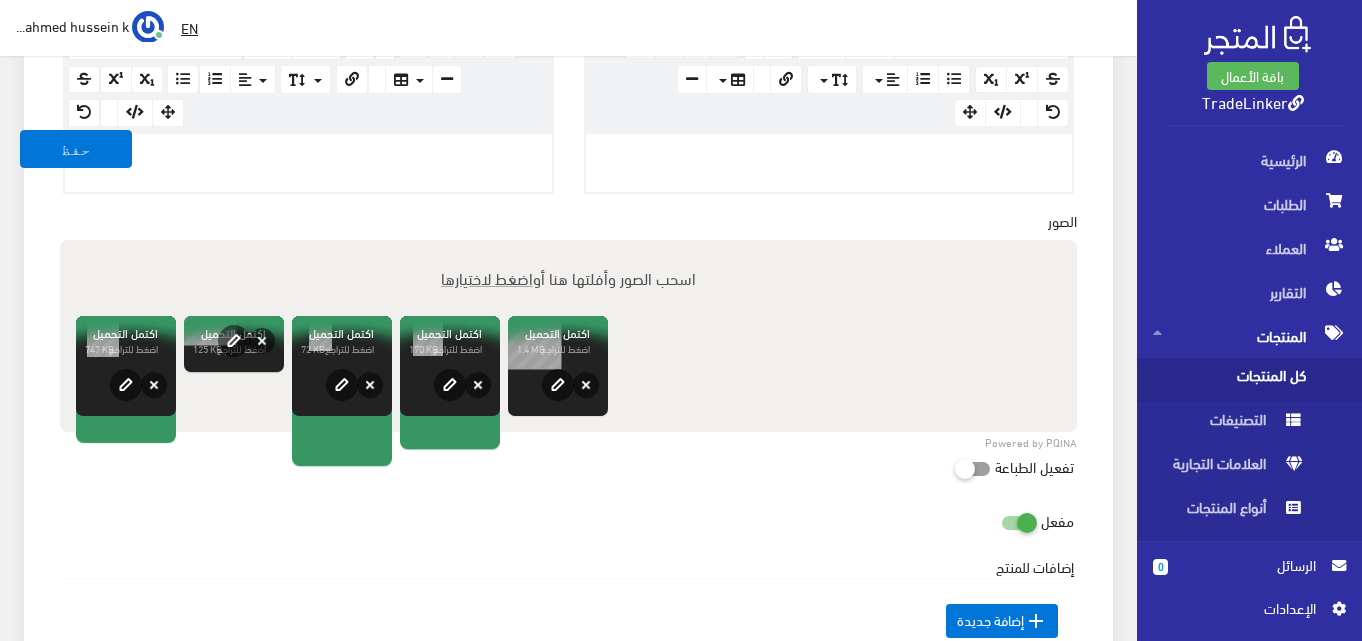 drag, startPoint x: 511, startPoint y: 339, endPoint x: 348, endPoint y: 337, distance: 163.01227 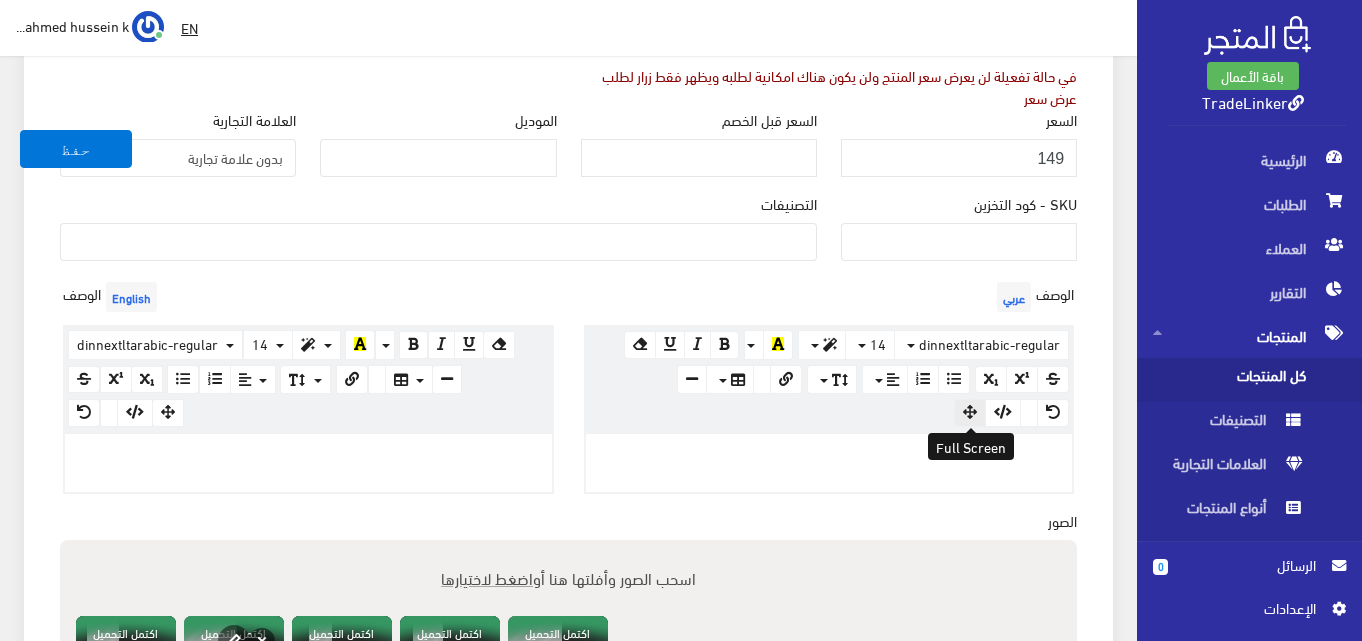 scroll, scrollTop: 500, scrollLeft: 0, axis: vertical 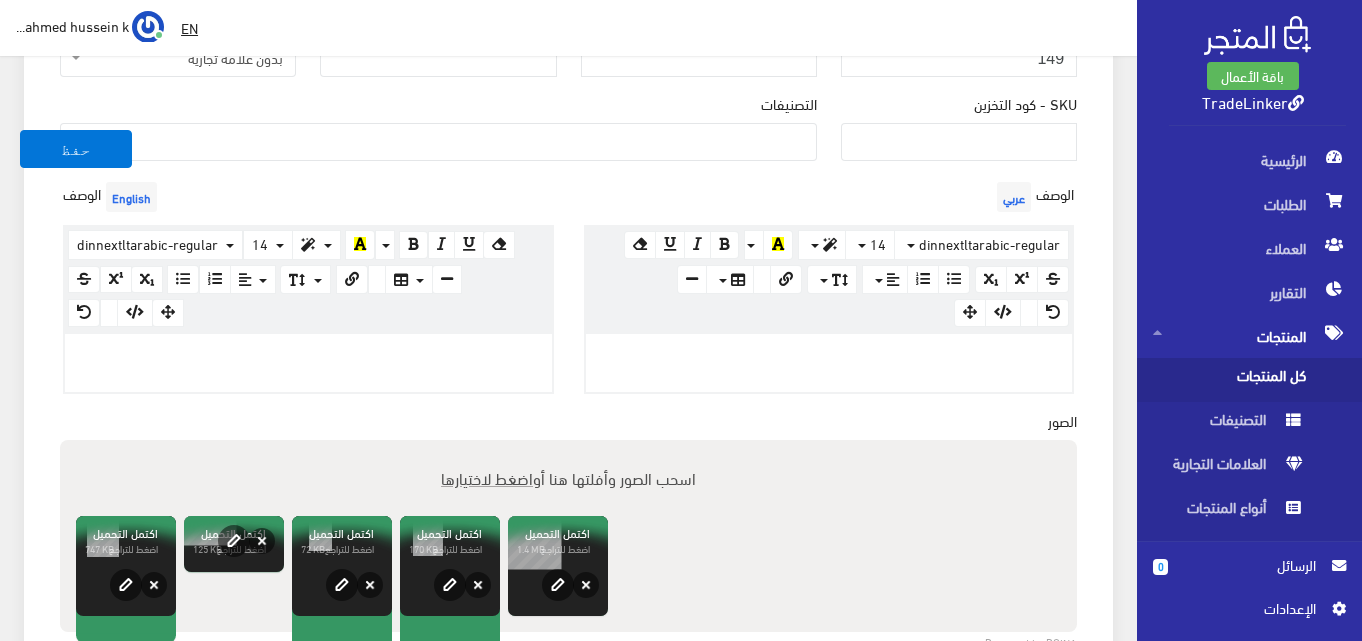 click at bounding box center (829, 355) 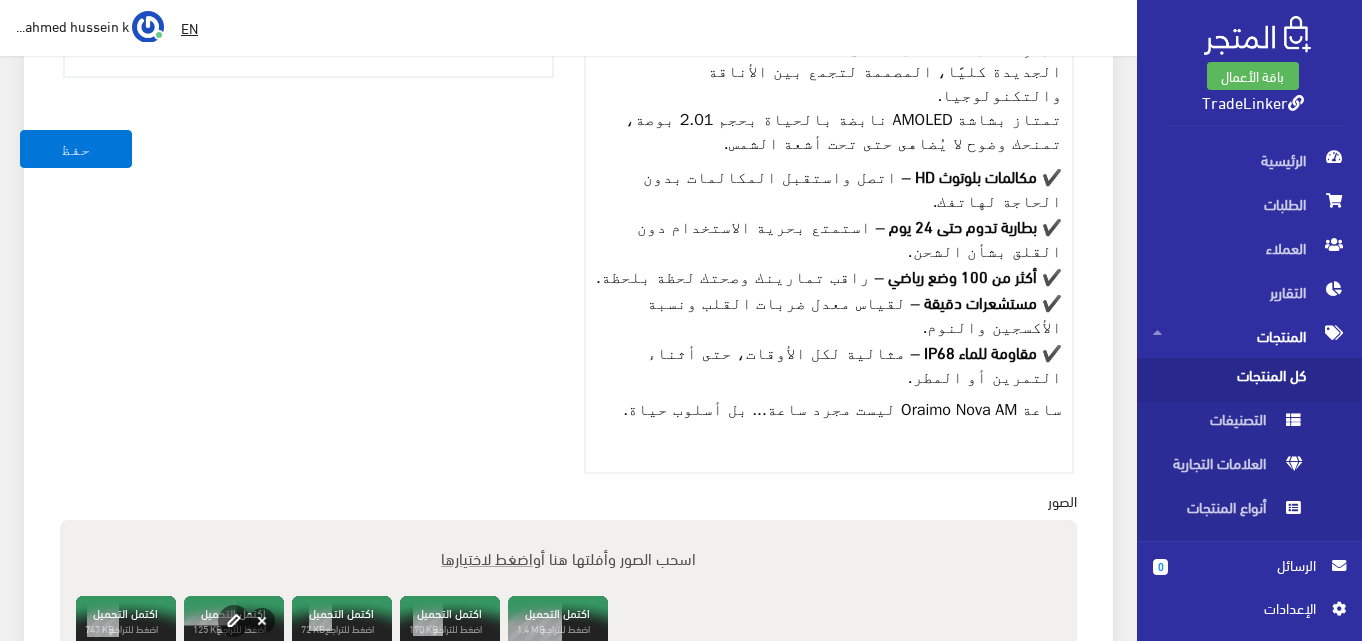 scroll, scrollTop: 783, scrollLeft: 0, axis: vertical 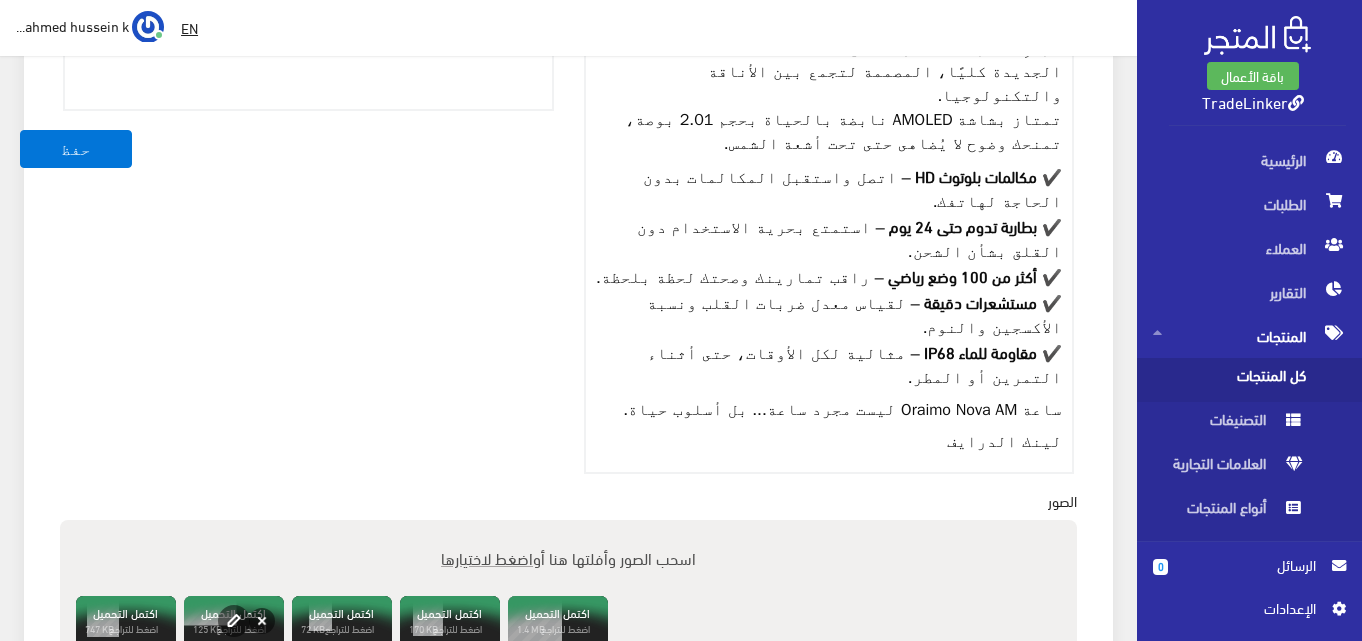 click on "ساعة Oraimo Nova AM ليست مجرد ساعة... بل أسلوب حياة." at bounding box center [829, 410] 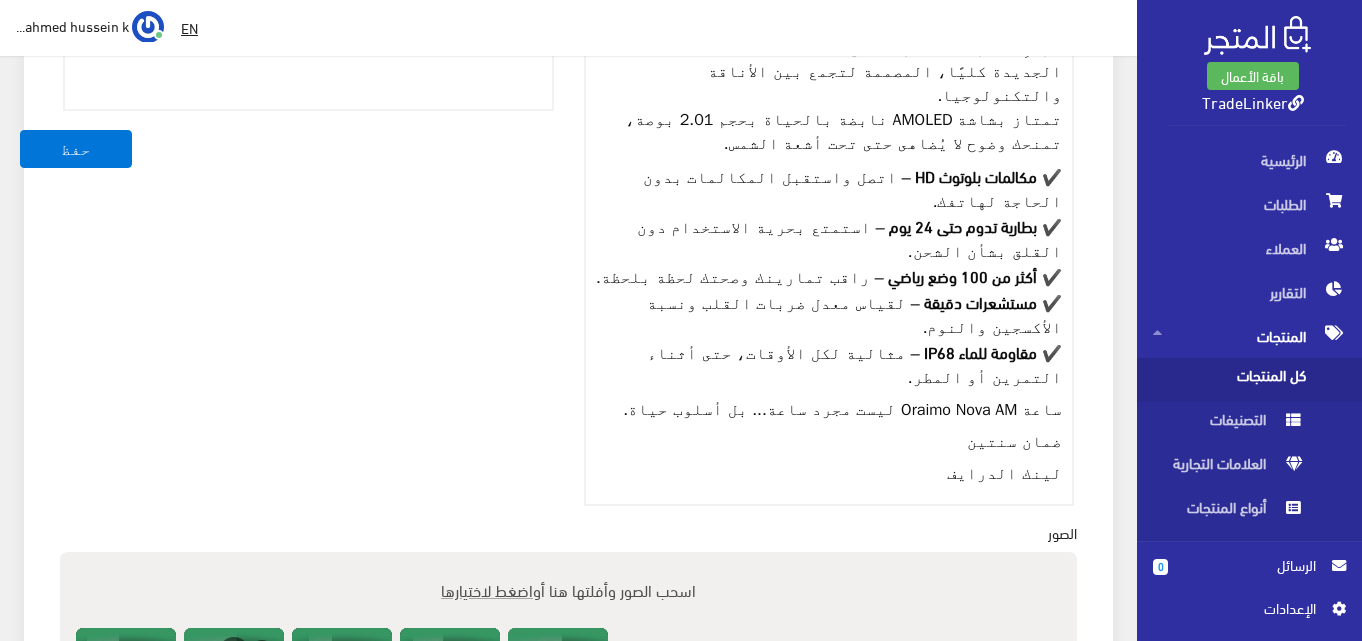 click on "لينك الدرايف" at bounding box center [829, 474] 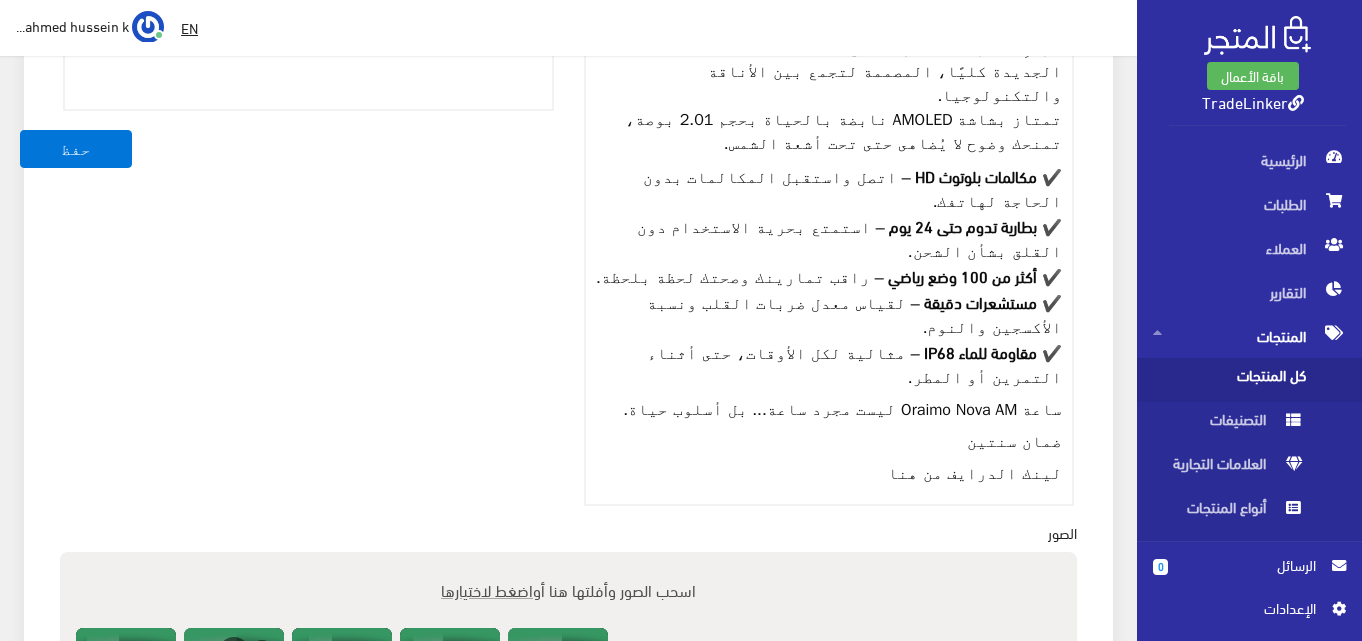 drag, startPoint x: 926, startPoint y: 400, endPoint x: 977, endPoint y: 400, distance: 51 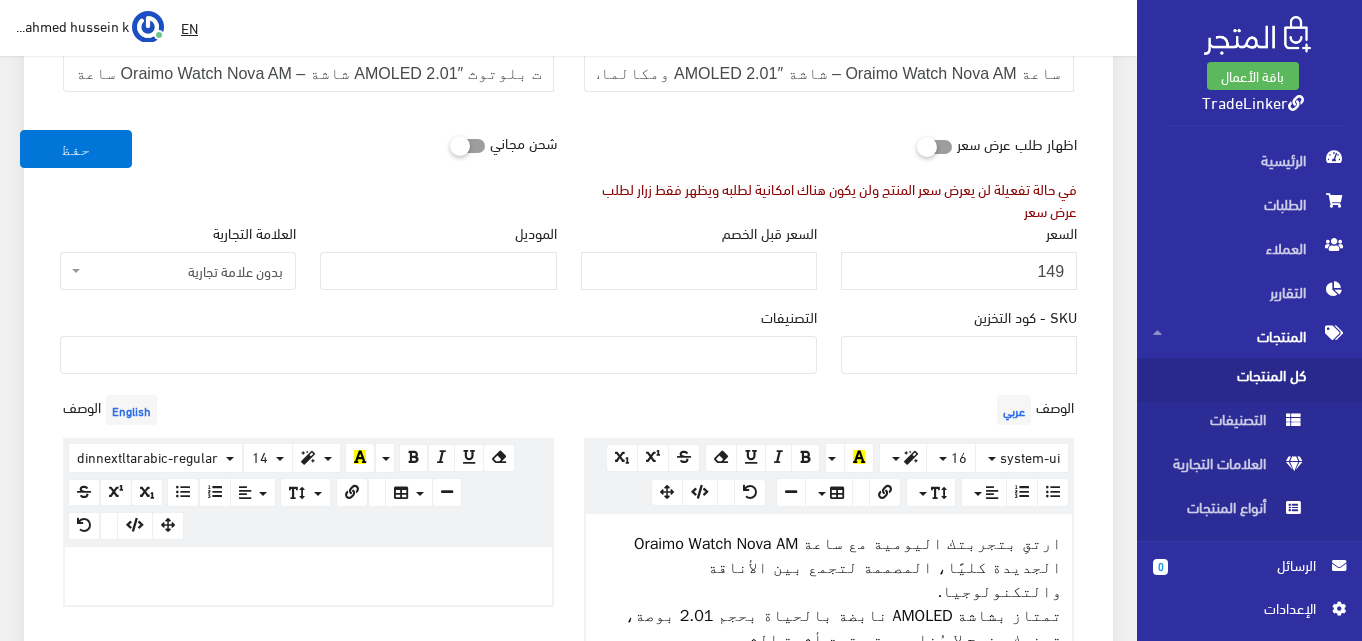 scroll, scrollTop: 283, scrollLeft: 0, axis: vertical 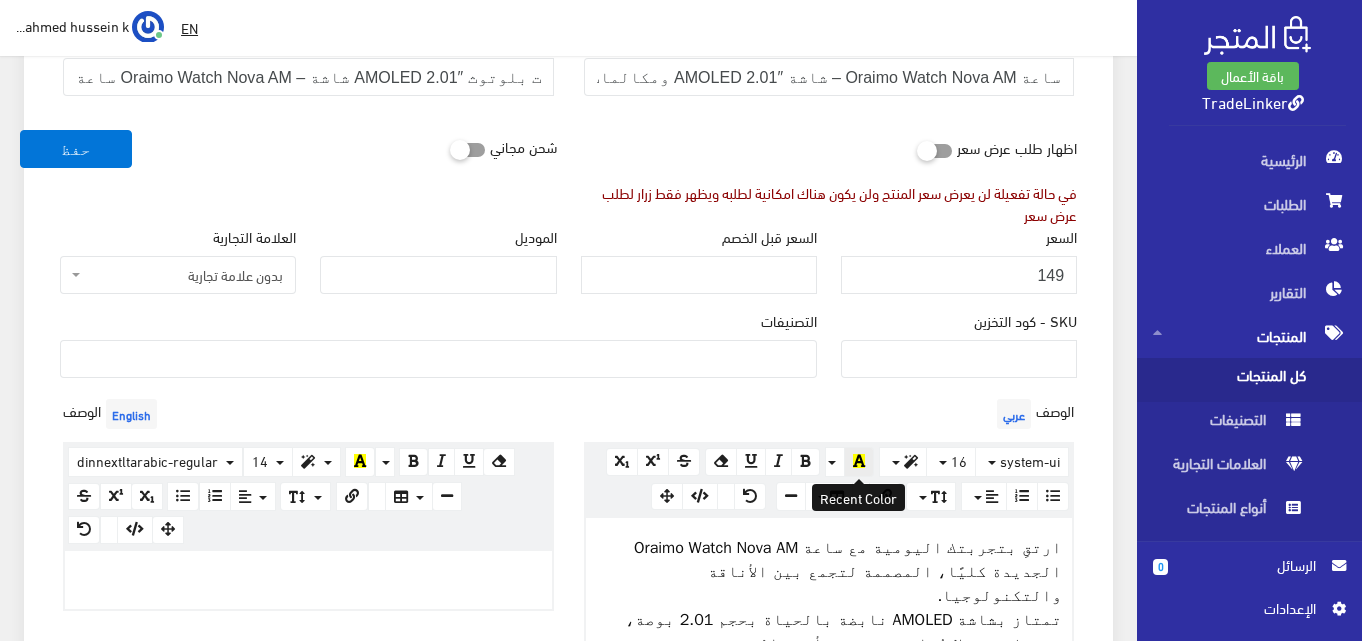 click at bounding box center [859, 461] 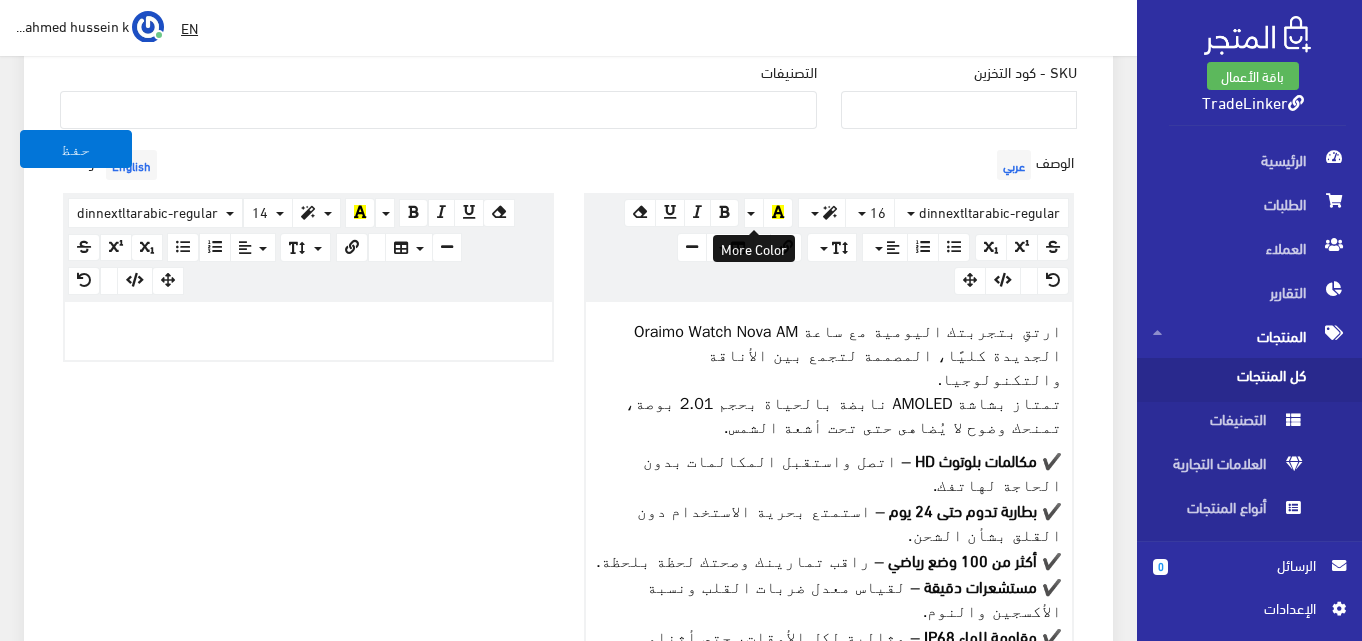 scroll, scrollTop: 516, scrollLeft: 0, axis: vertical 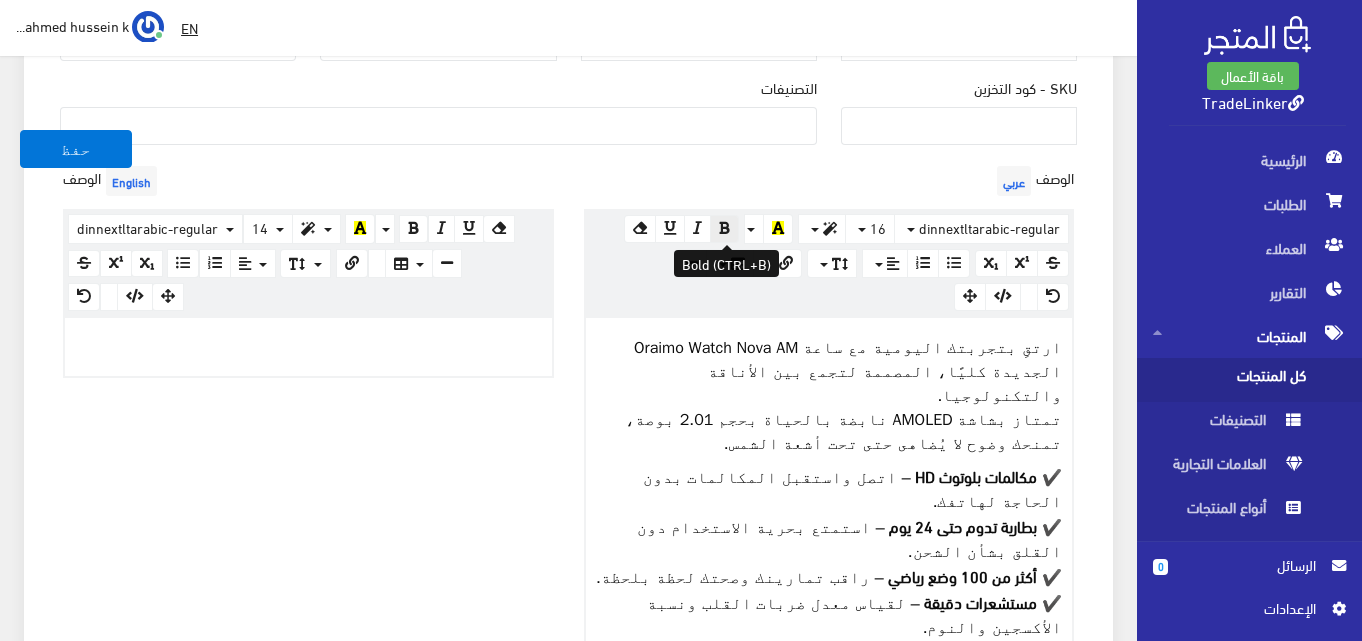 click at bounding box center (724, 228) 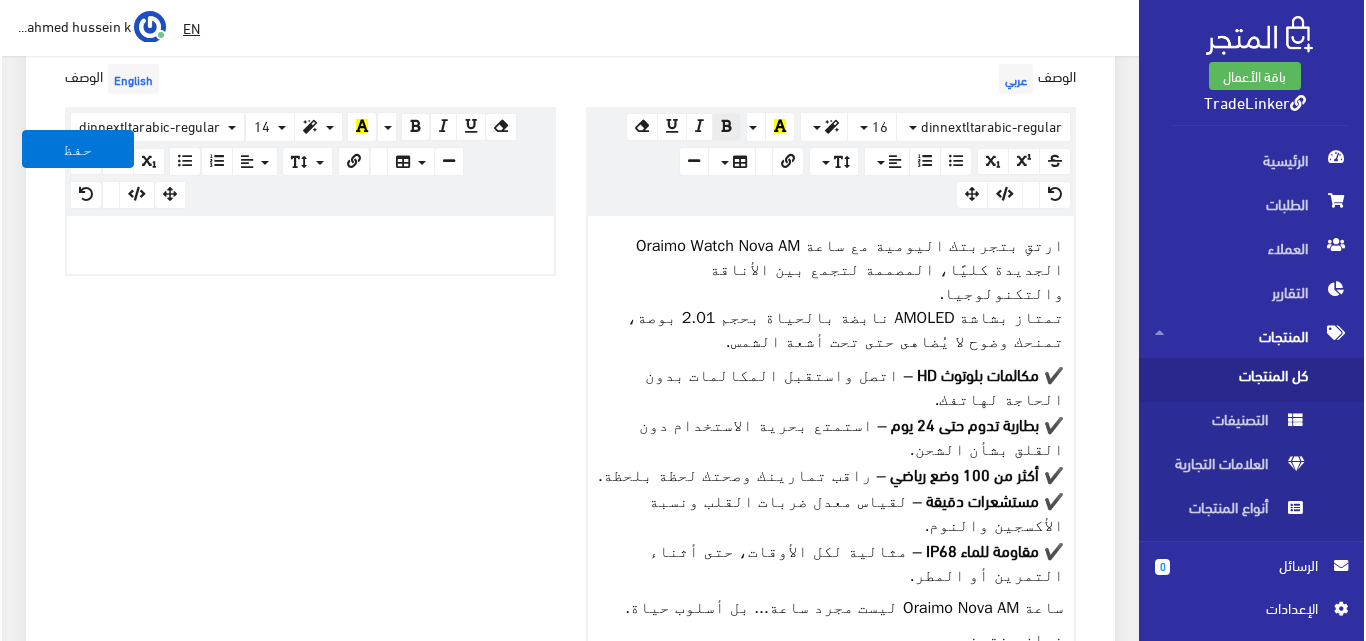 scroll, scrollTop: 616, scrollLeft: 0, axis: vertical 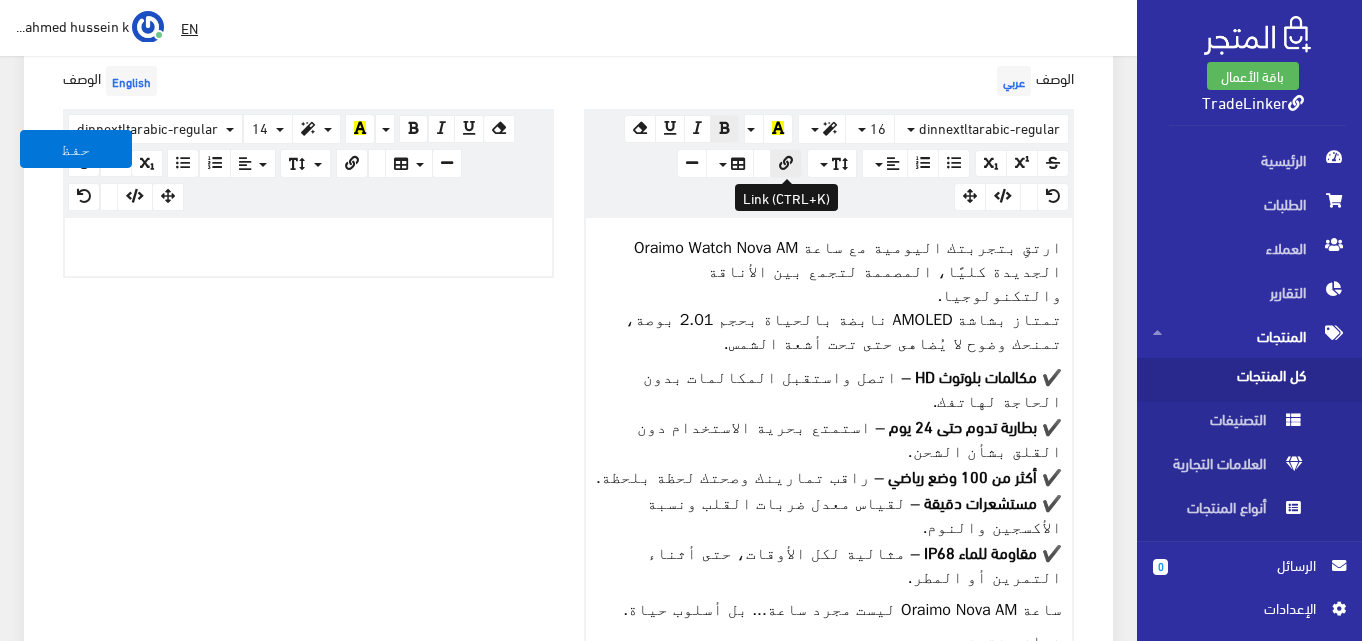 click at bounding box center (786, 163) 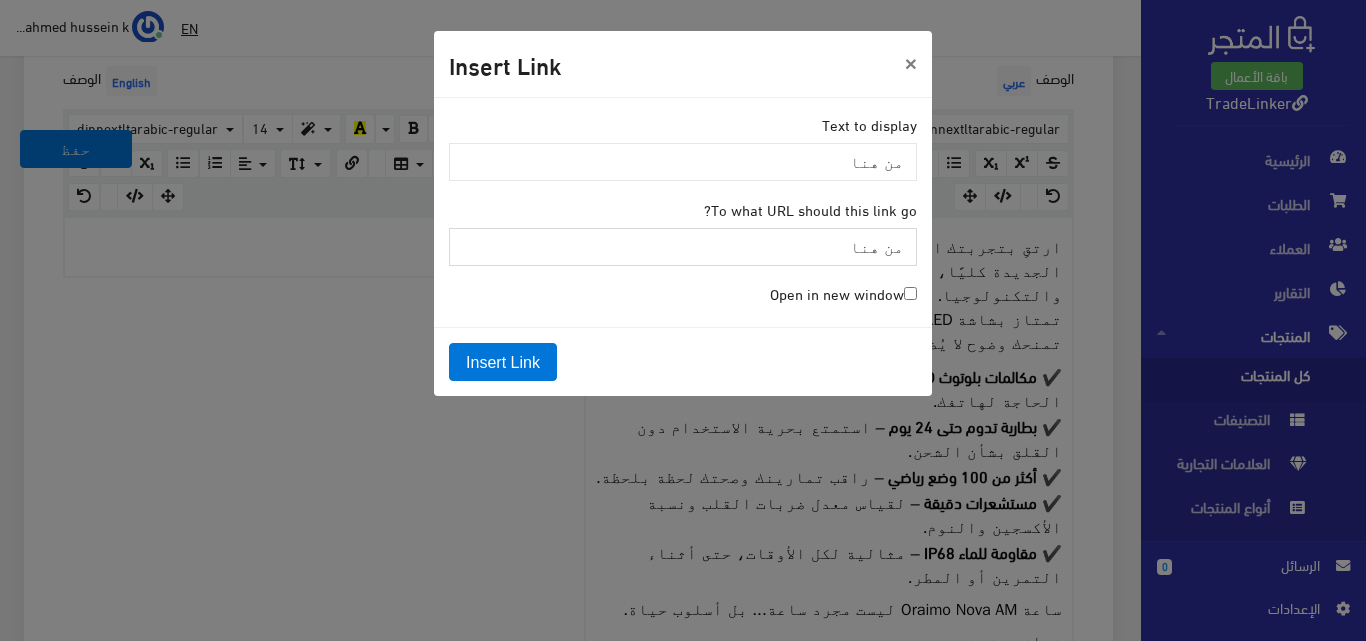 paste on "https://drive.google.com/drive/folders/1rqZdN4XO9JB5CnQlKk9jaHJeTO1XiaDX?usp=drive_link" 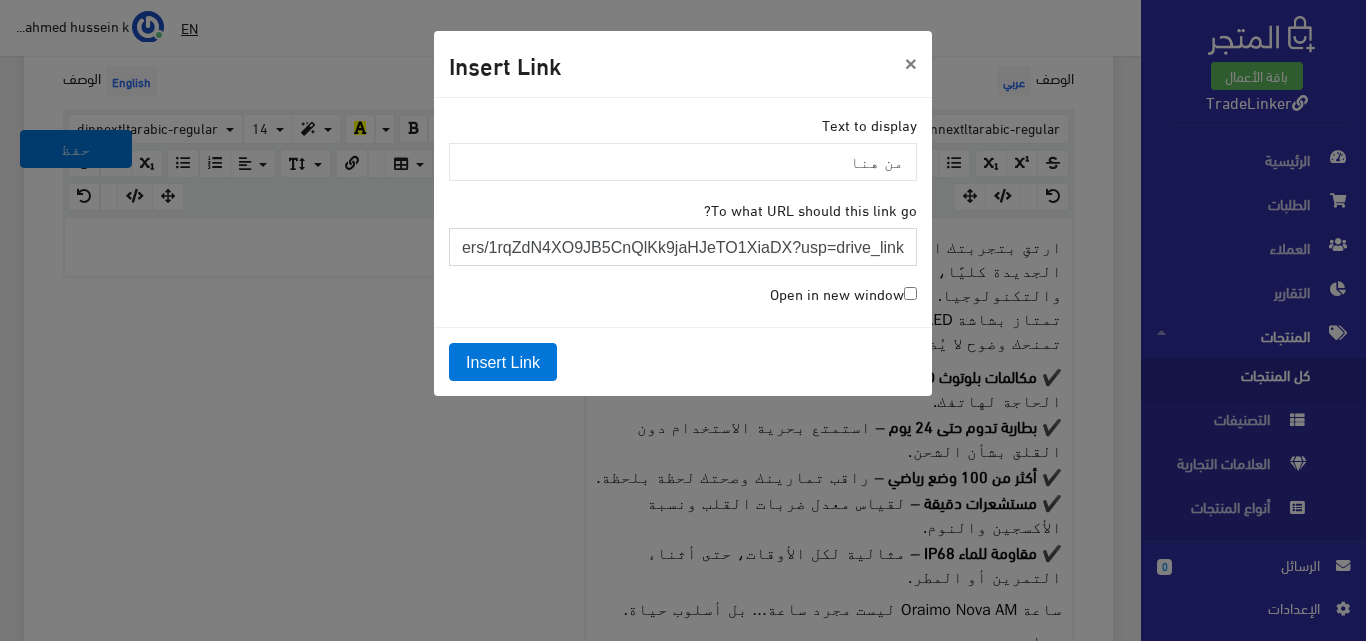 scroll, scrollTop: 0, scrollLeft: -229, axis: horizontal 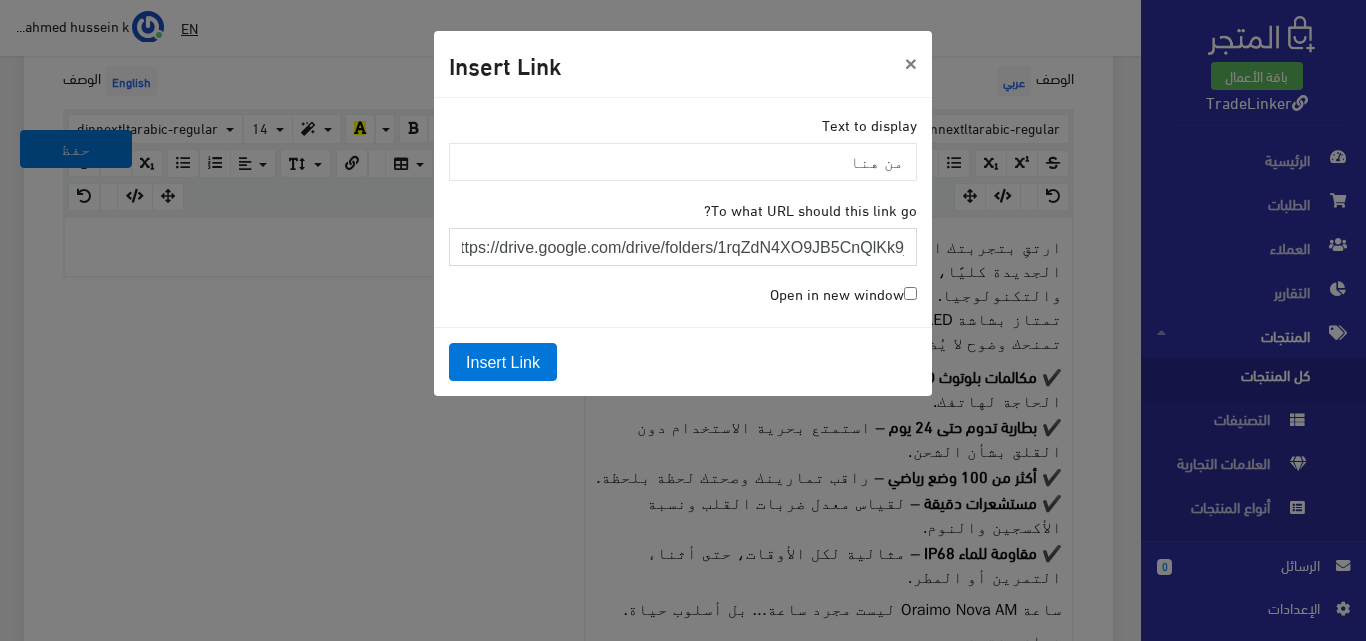 type on "https://drive.google.com/drive/folders/1rqZdN4XO9JB5CnQlKk9jaHJeTO1XiaDX?usp=drive_link" 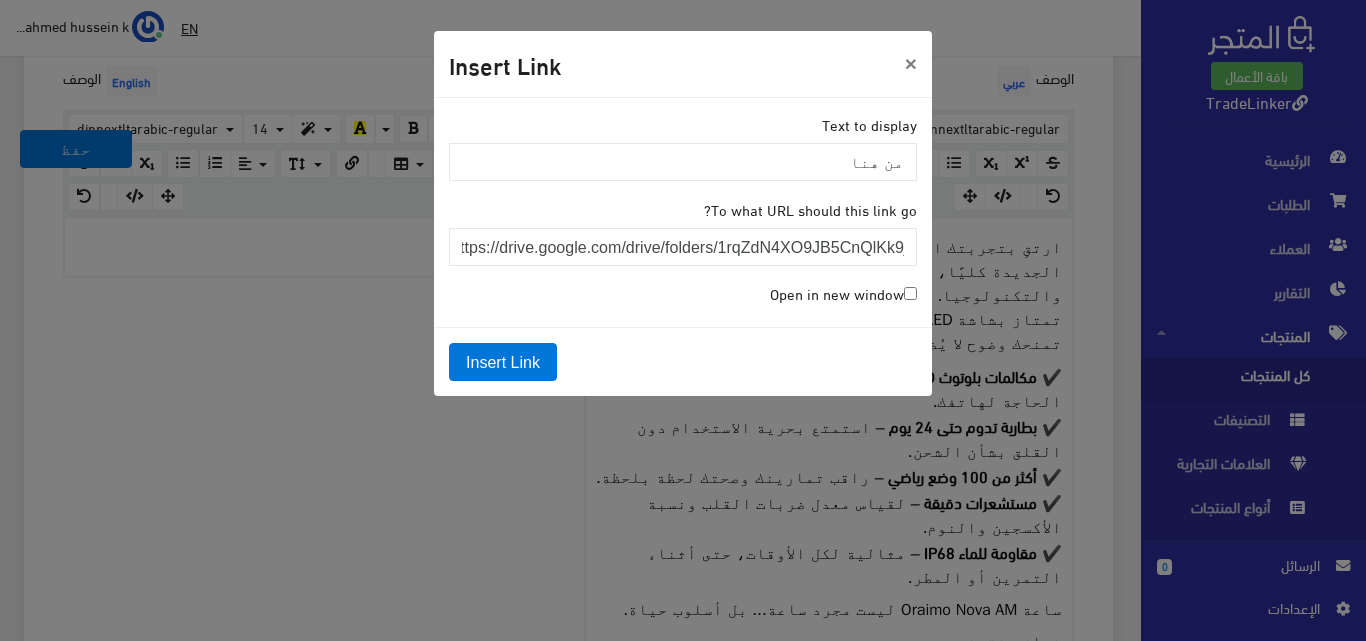 click on "Open in new window" at bounding box center (910, 293) 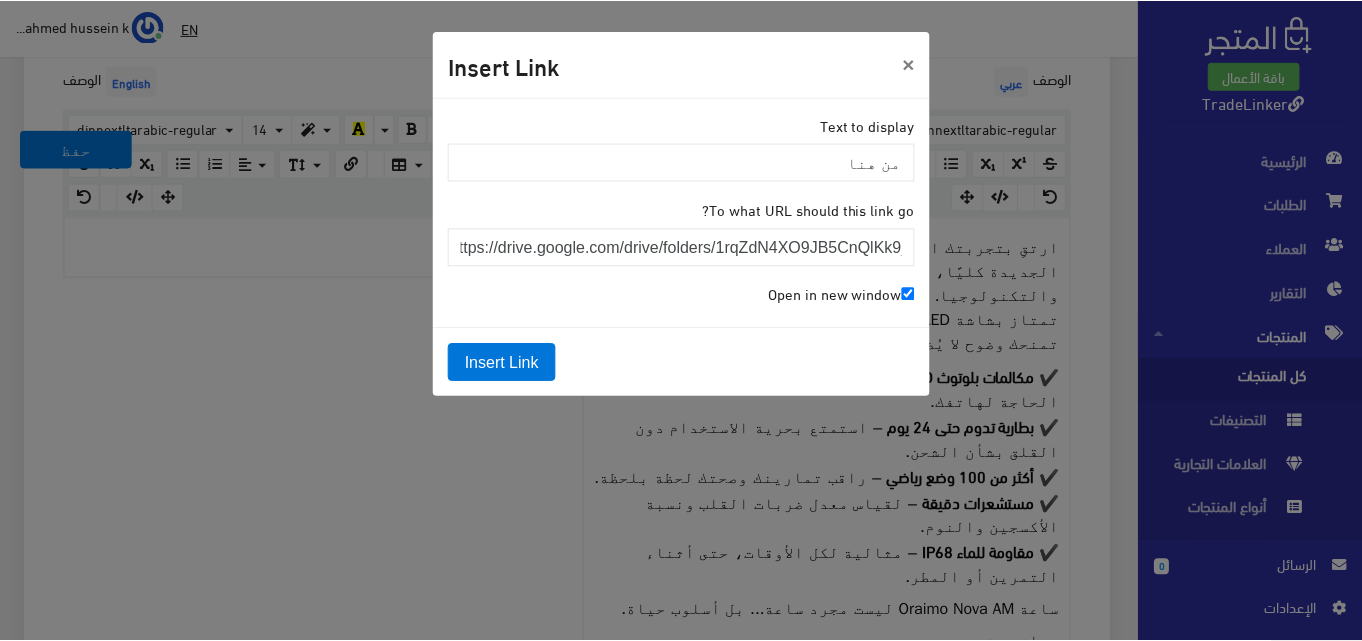 scroll, scrollTop: 0, scrollLeft: 0, axis: both 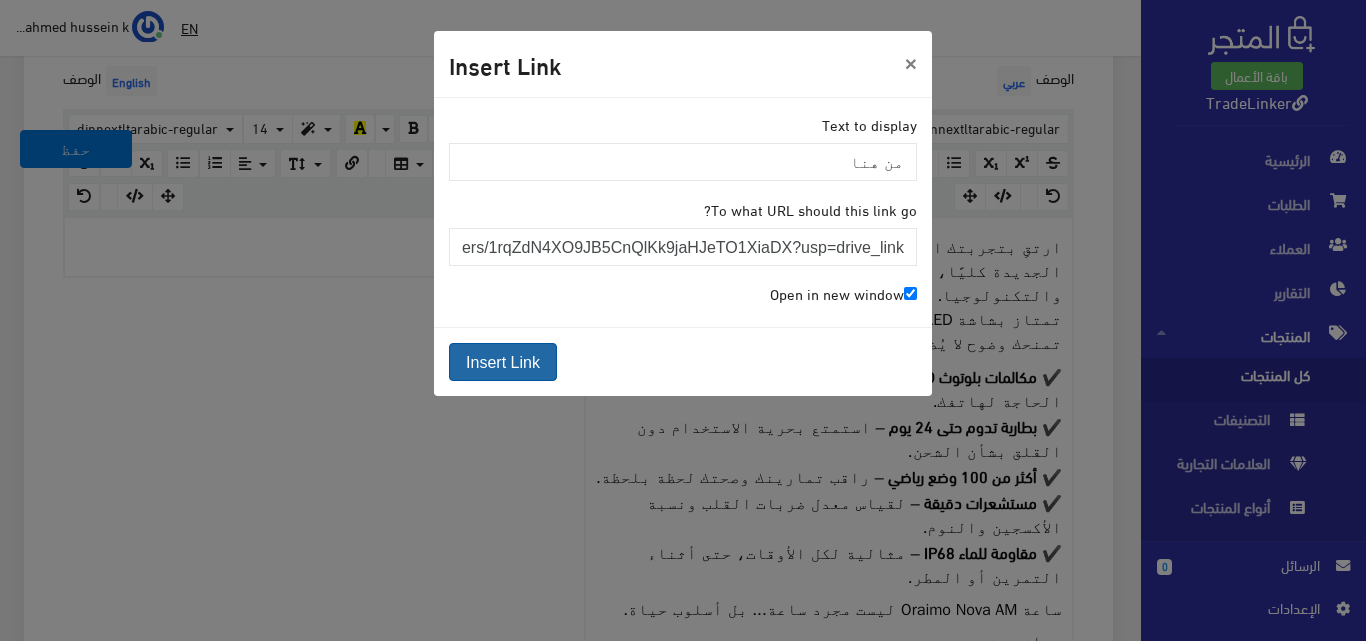 click on "Insert Link" at bounding box center [503, 362] 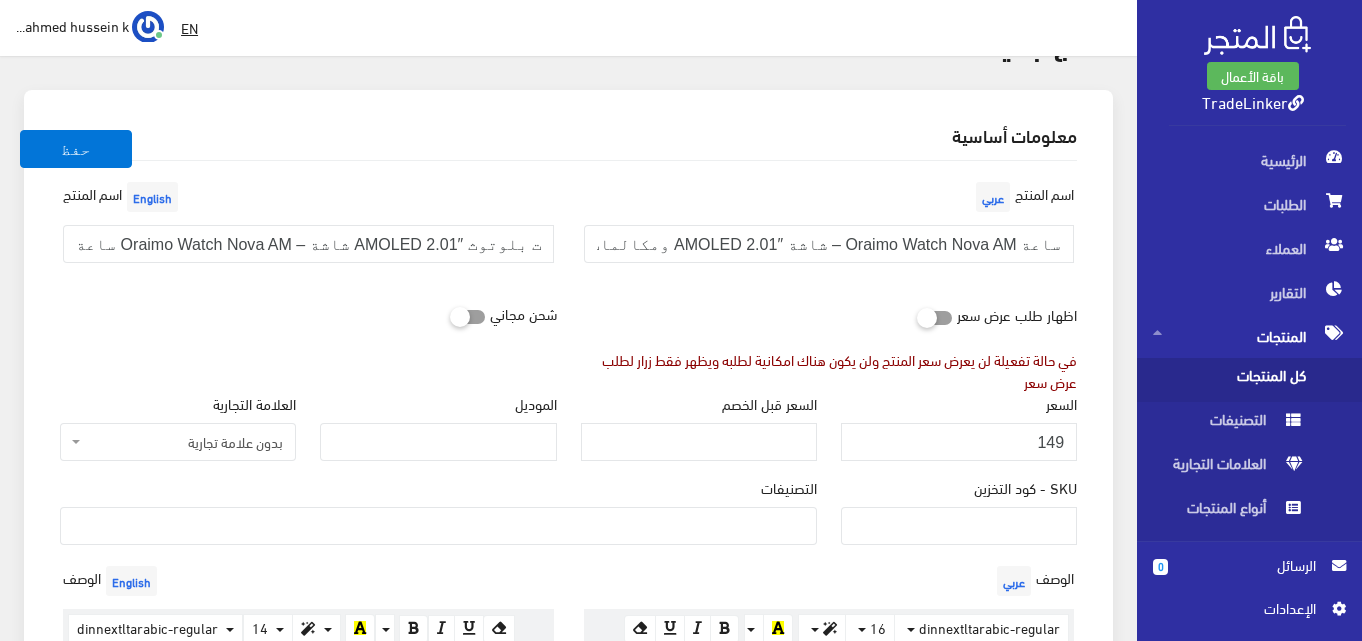 scroll, scrollTop: 216, scrollLeft: 0, axis: vertical 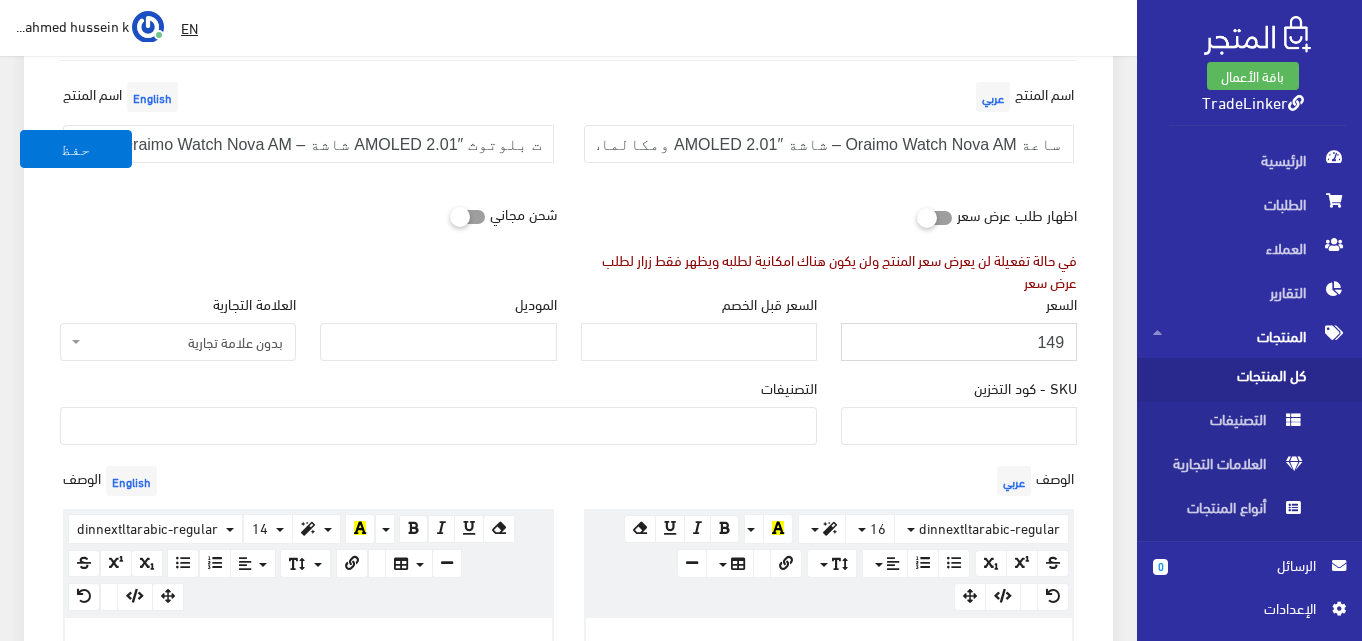 click on "149" at bounding box center (959, 342) 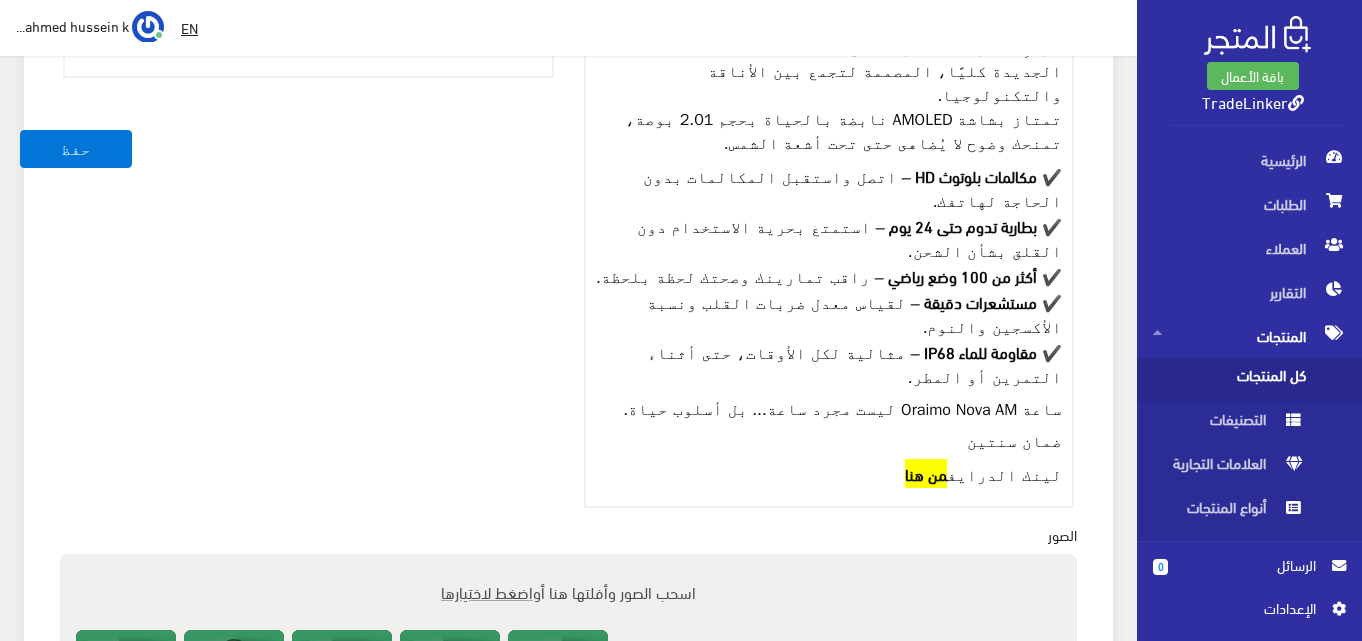 scroll, scrollTop: 416, scrollLeft: 0, axis: vertical 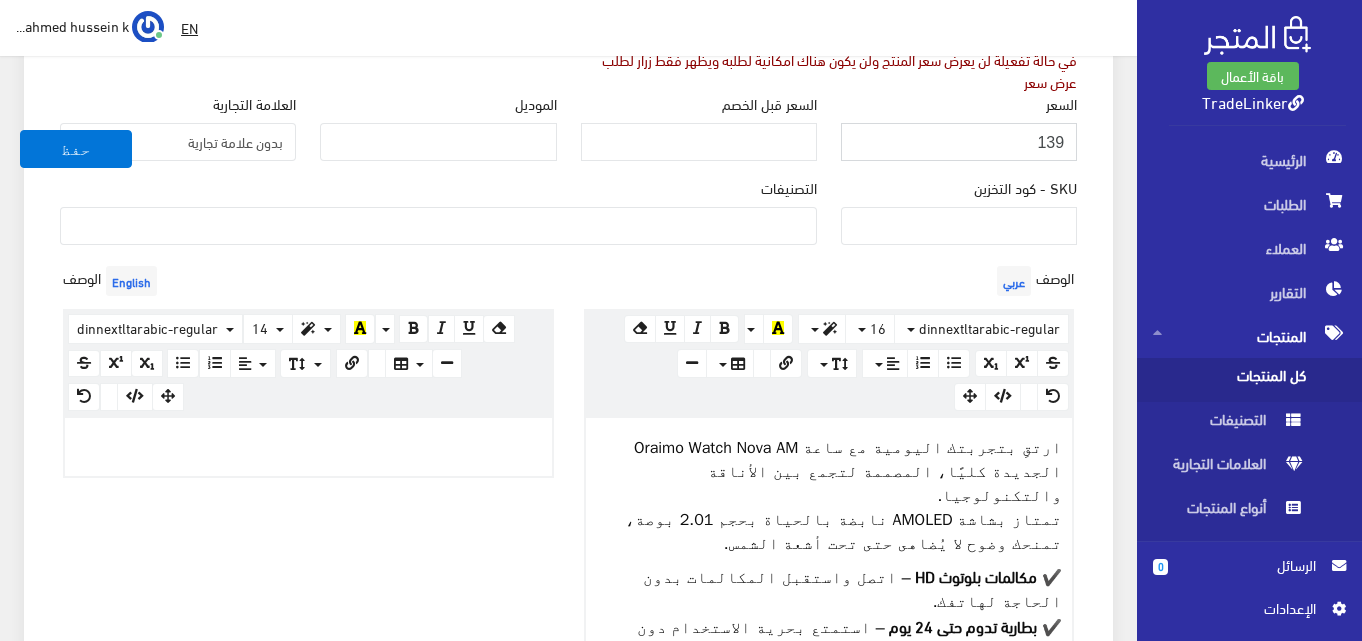 type on "139" 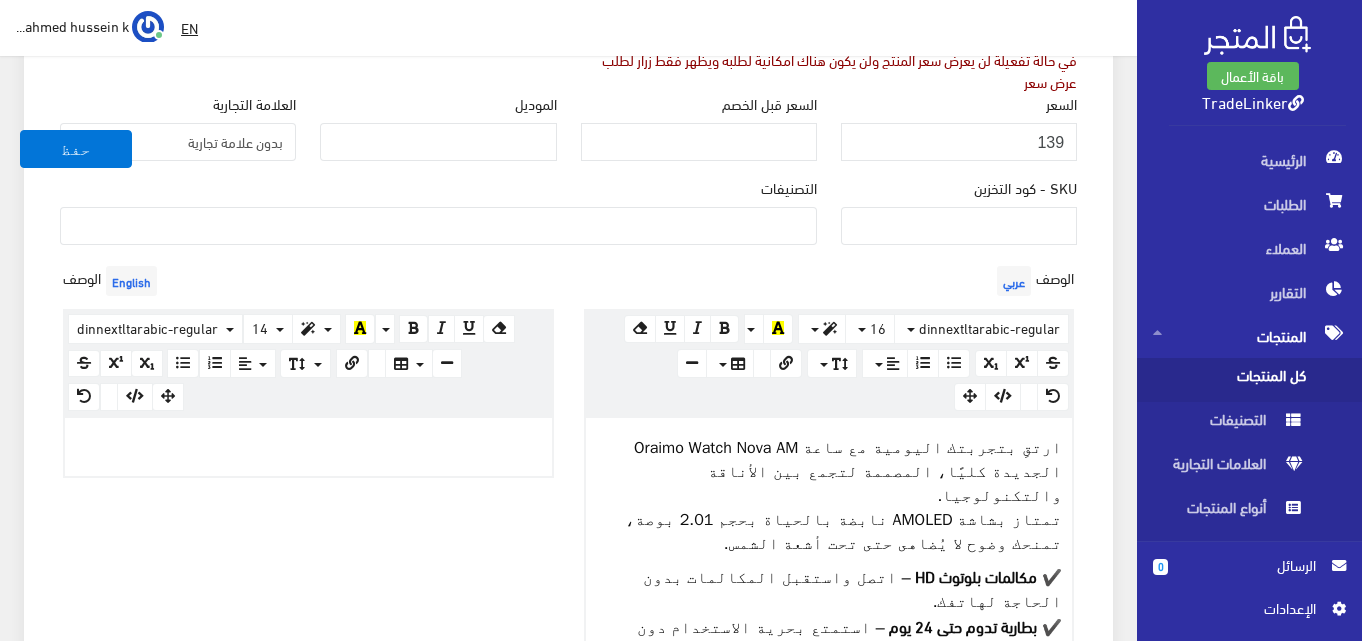 click at bounding box center [438, 224] 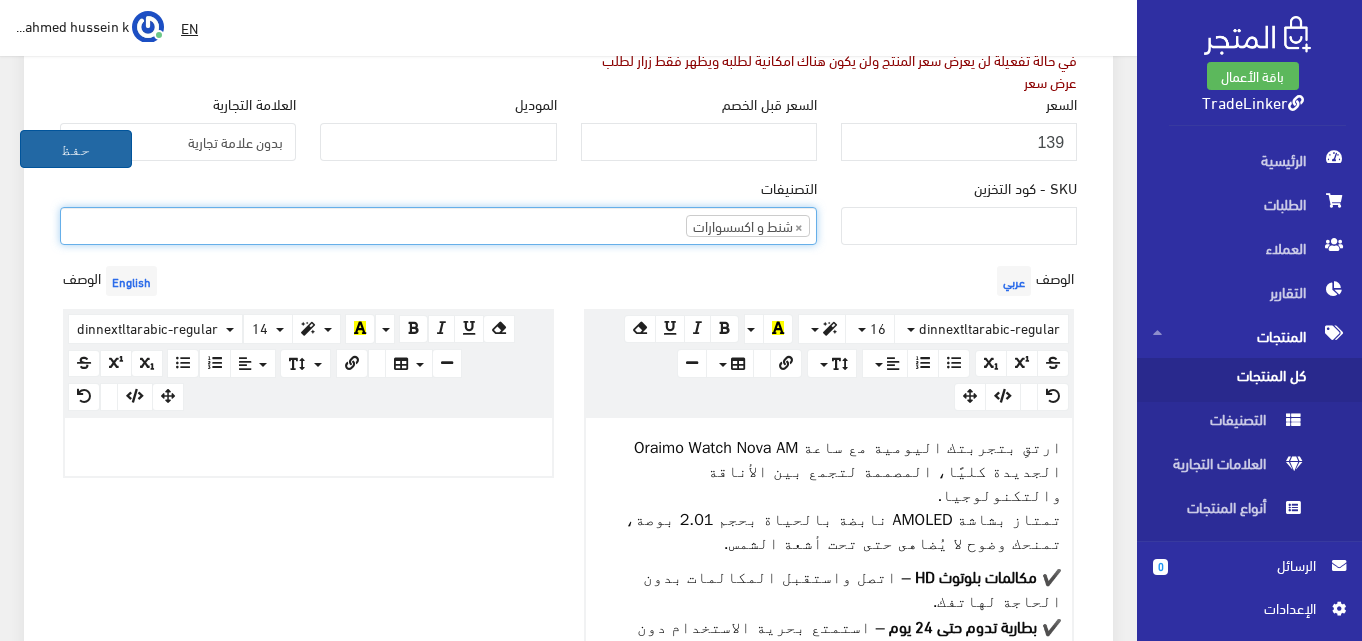 click on "حفظ" at bounding box center [76, 149] 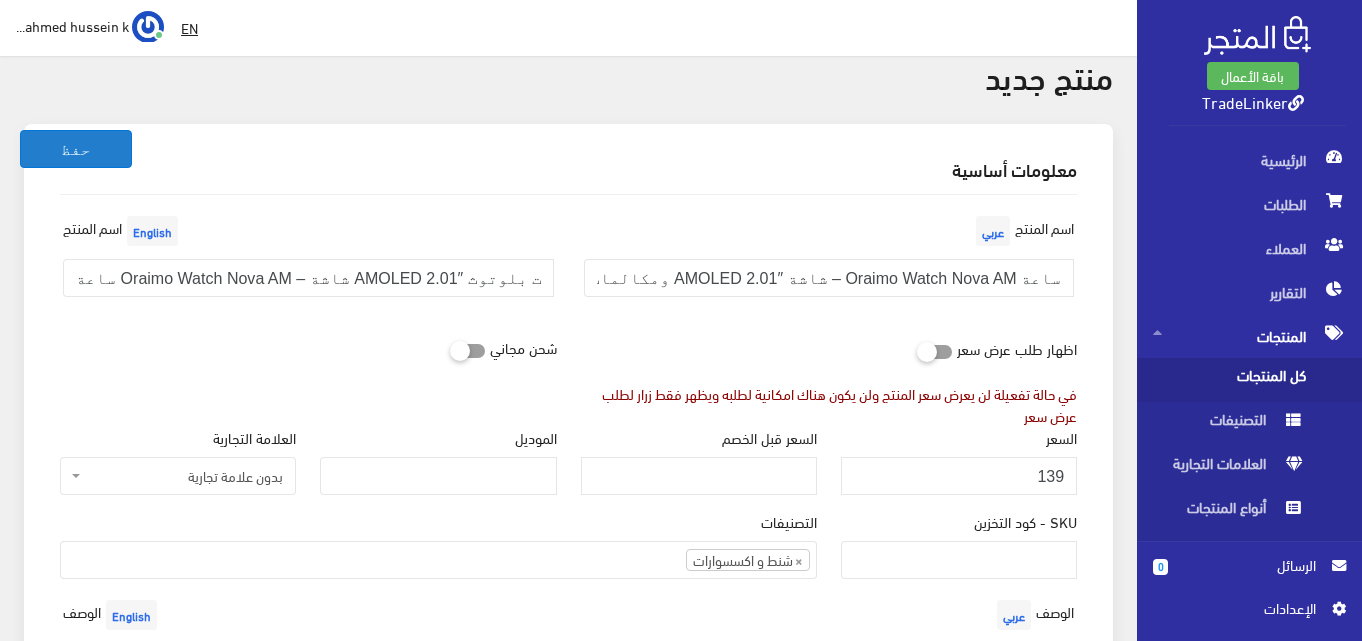 scroll, scrollTop: 16, scrollLeft: 0, axis: vertical 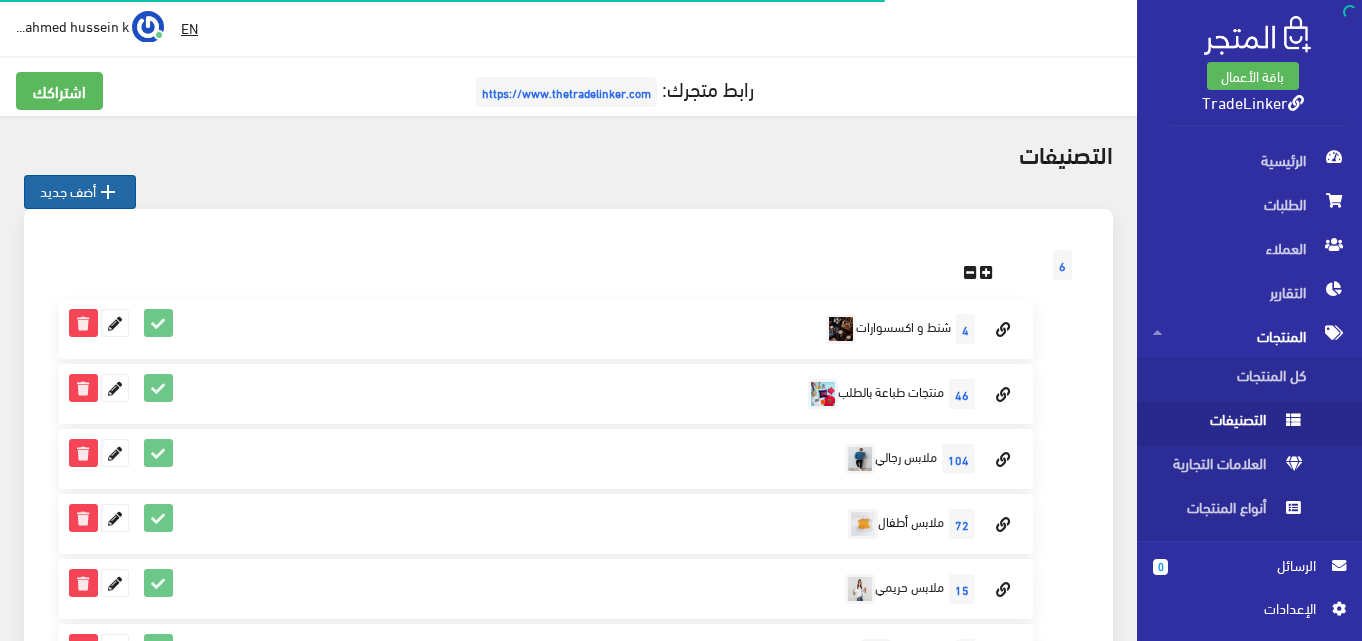click on "" at bounding box center [108, 192] 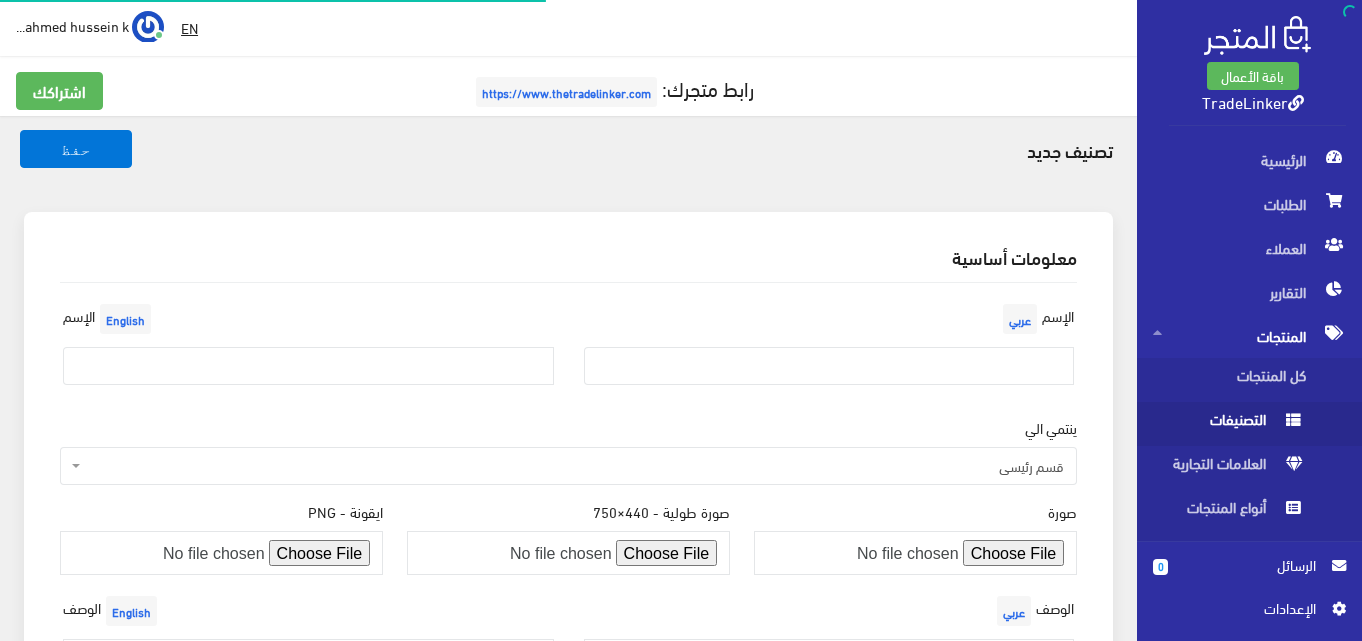 scroll, scrollTop: 0, scrollLeft: 0, axis: both 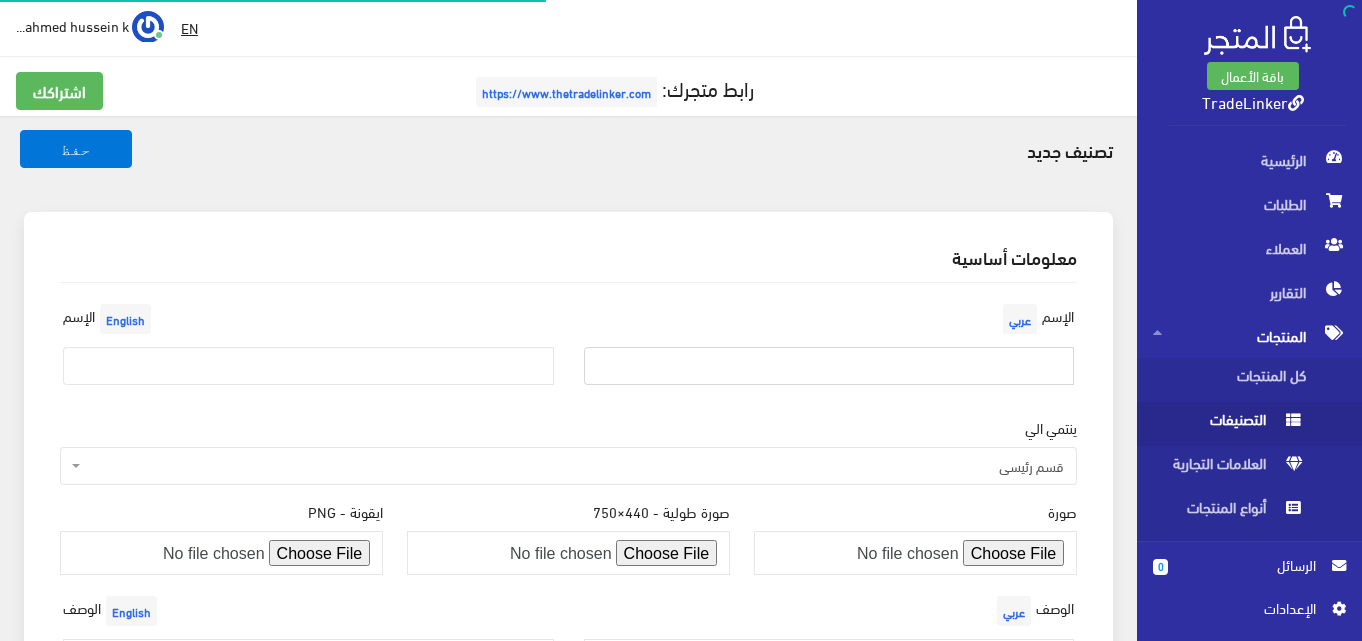 click at bounding box center (829, 366) 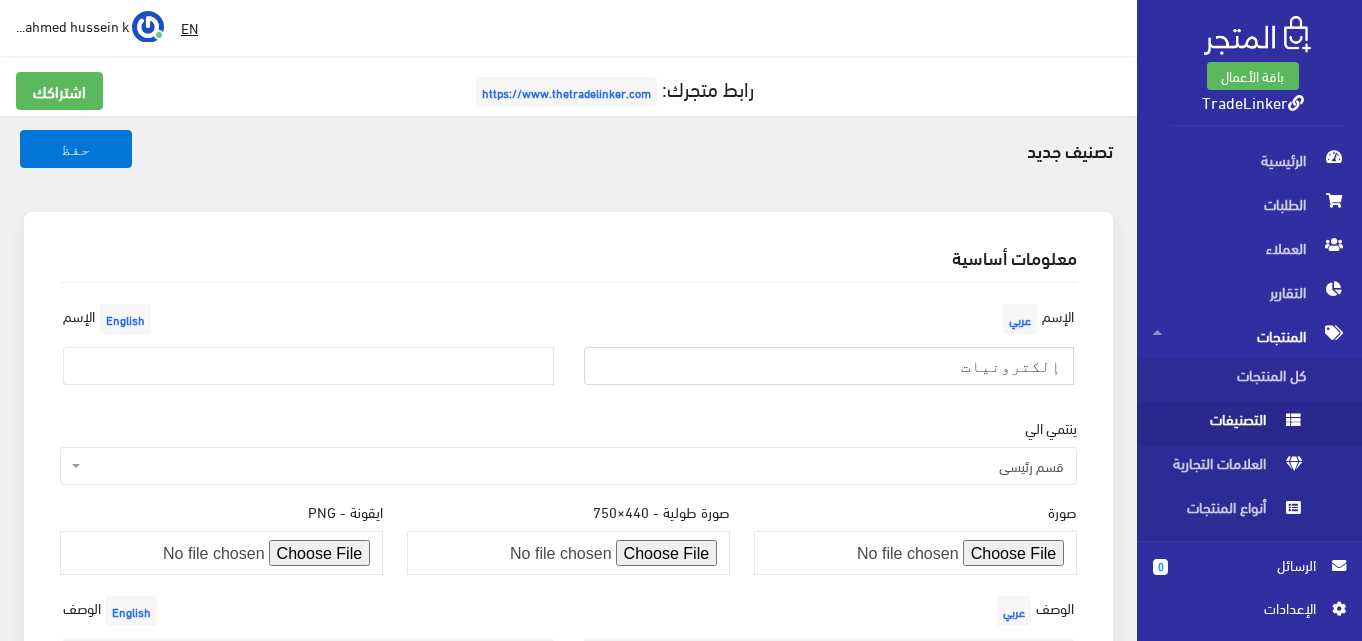 type on "إلكترونيات" 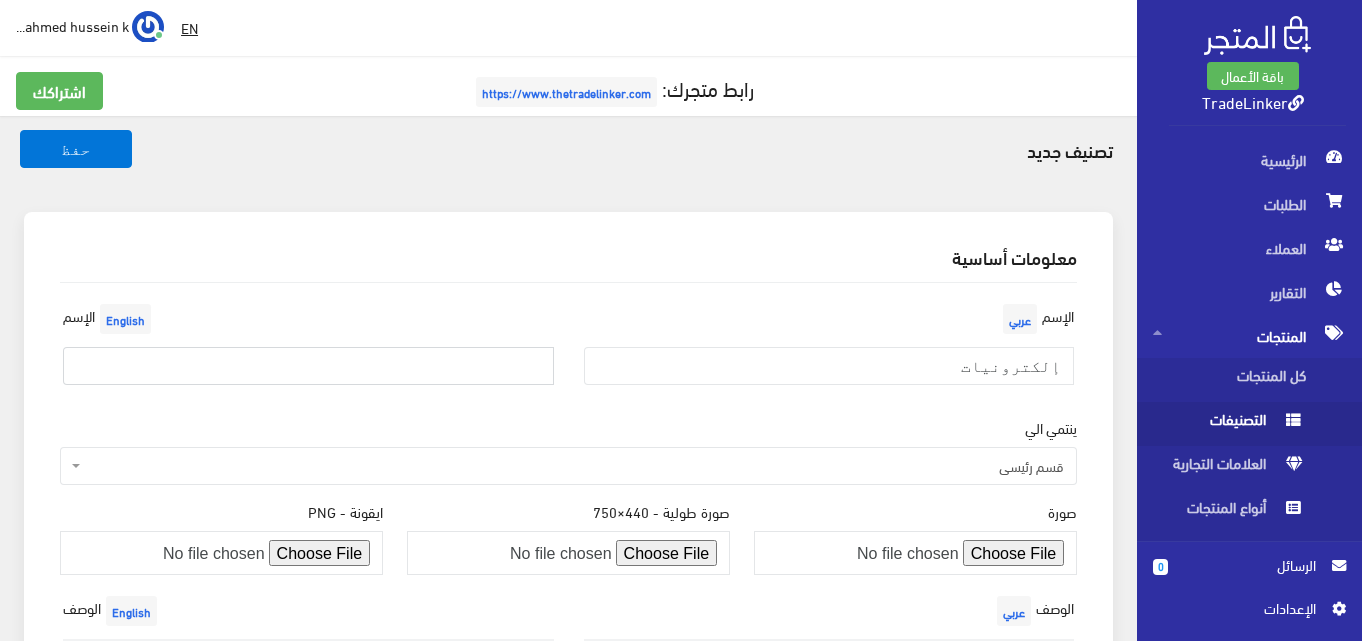 click at bounding box center (308, 366) 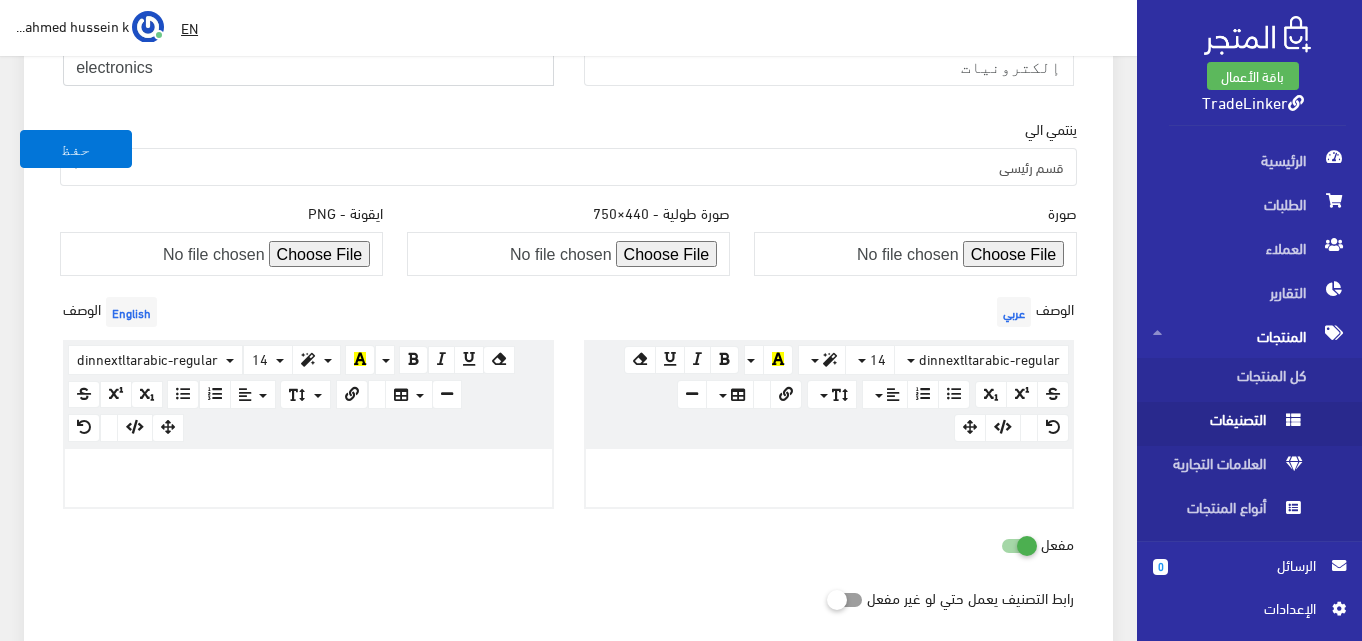 scroll, scrollTop: 300, scrollLeft: 0, axis: vertical 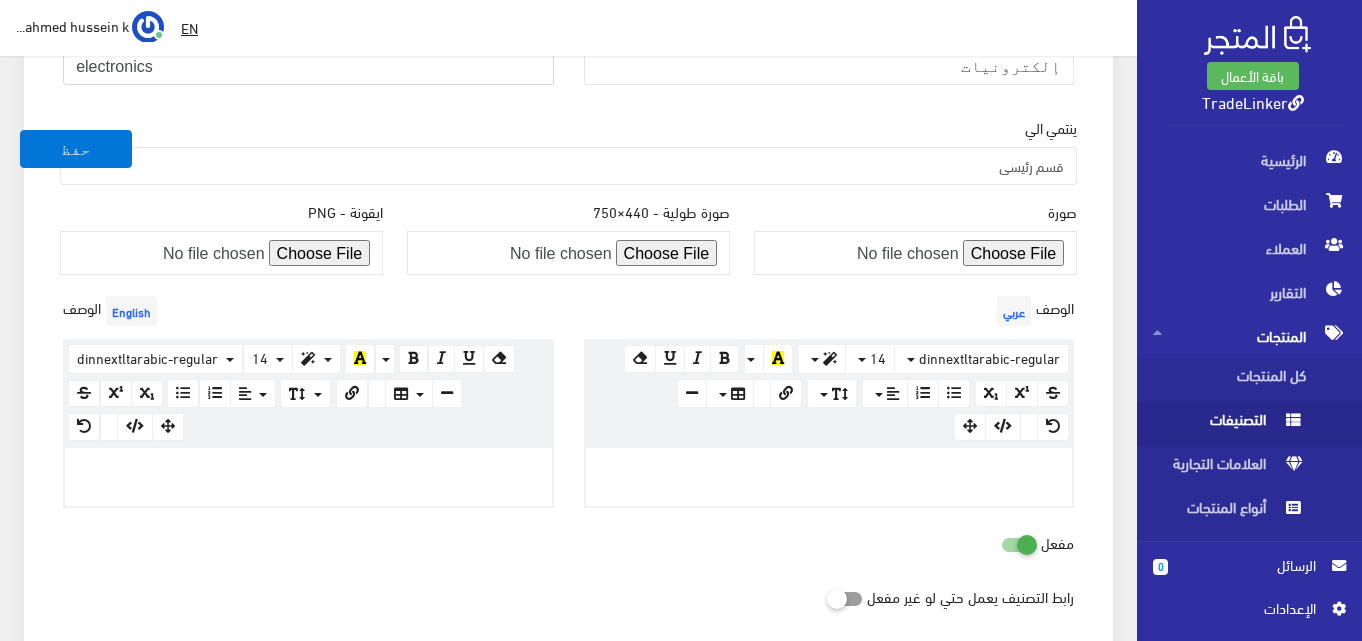 type on "electronics" 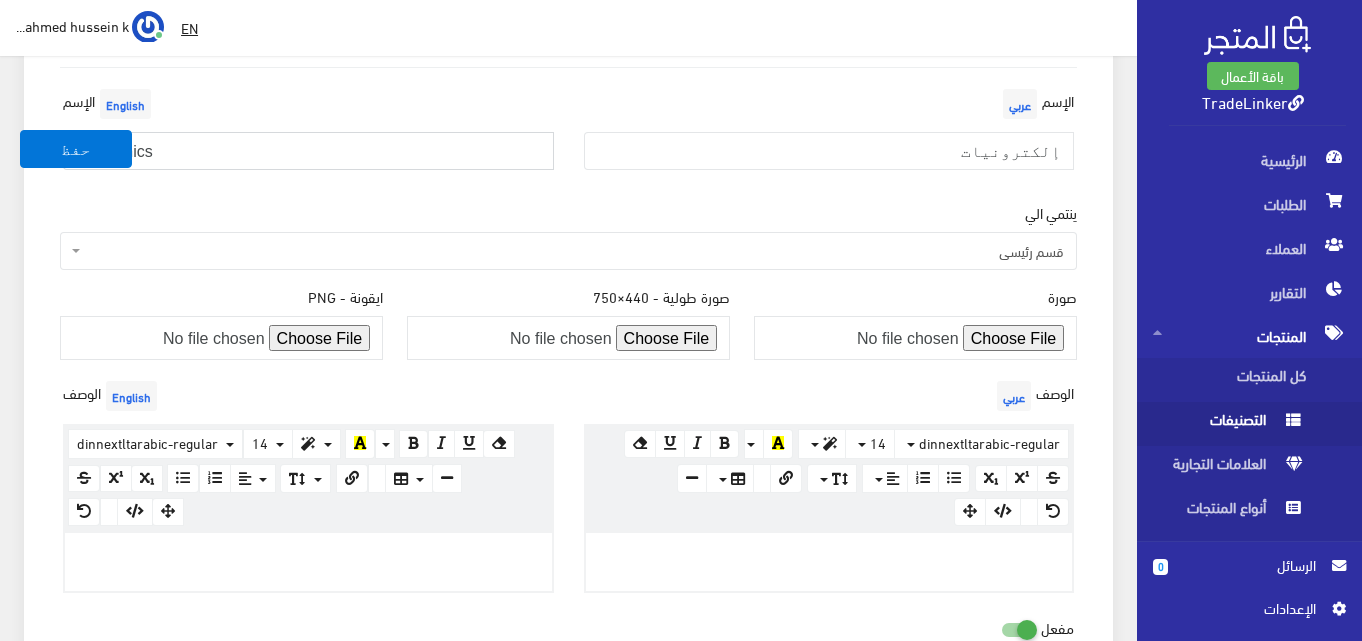 scroll, scrollTop: 100, scrollLeft: 0, axis: vertical 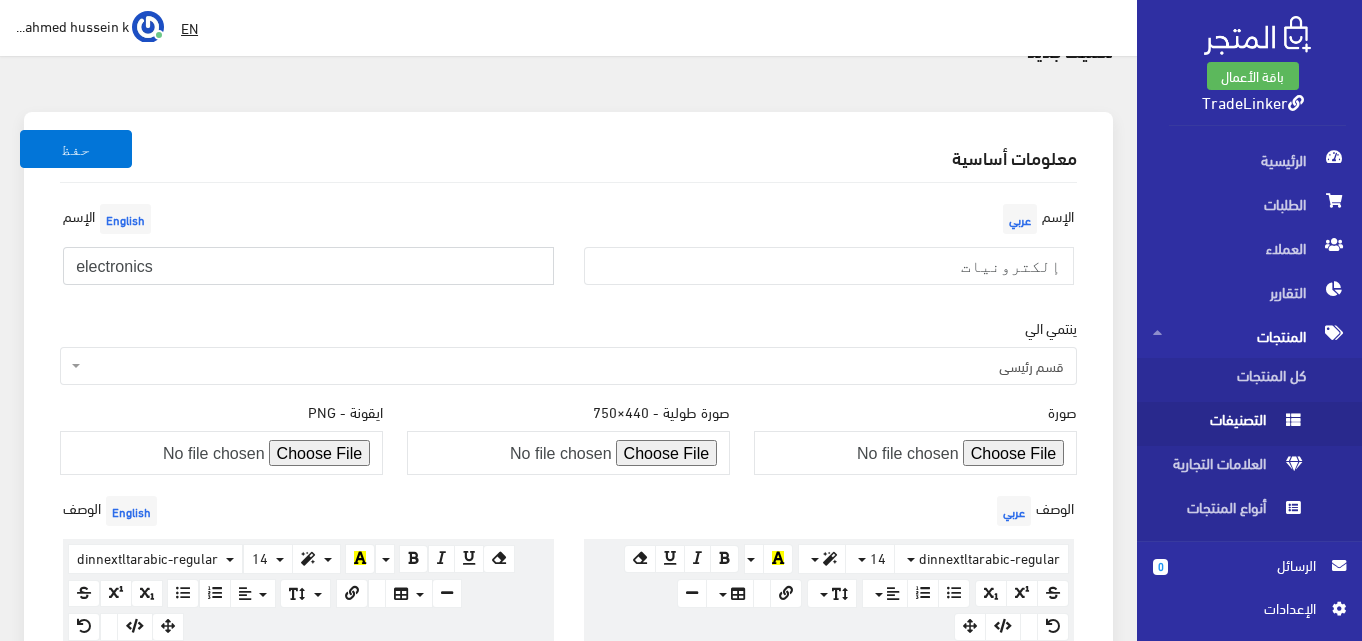 click on "electronics" at bounding box center [308, 266] 